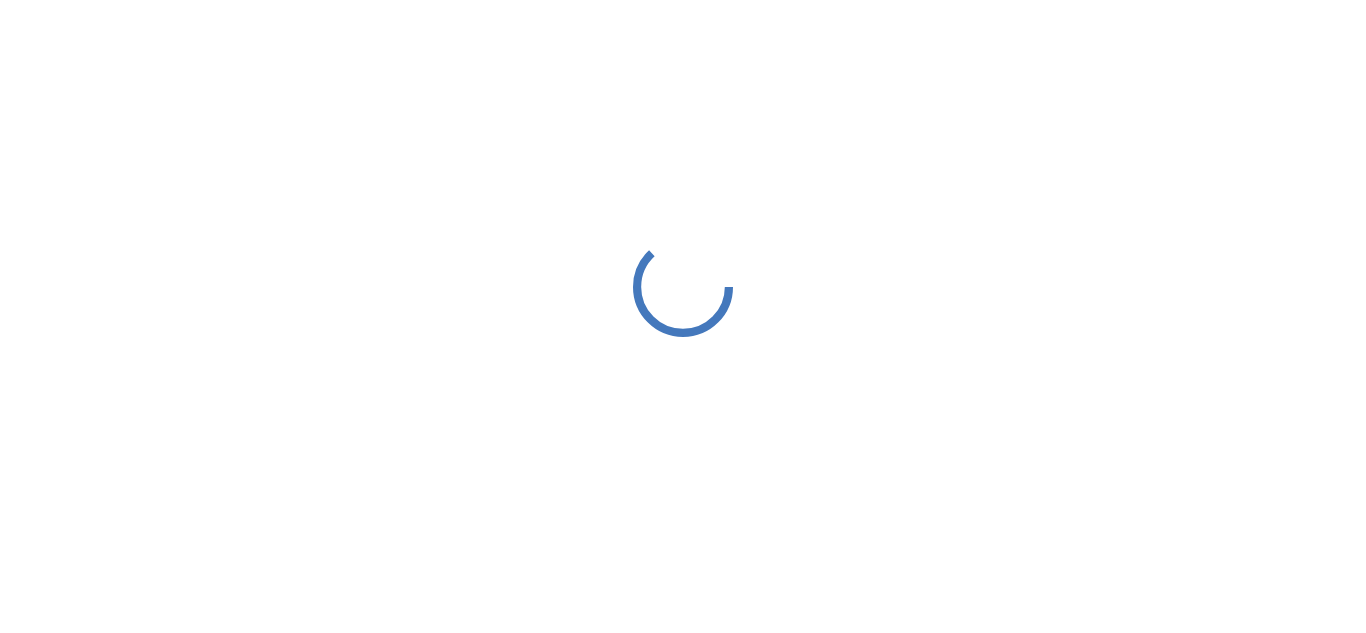 scroll, scrollTop: 0, scrollLeft: 0, axis: both 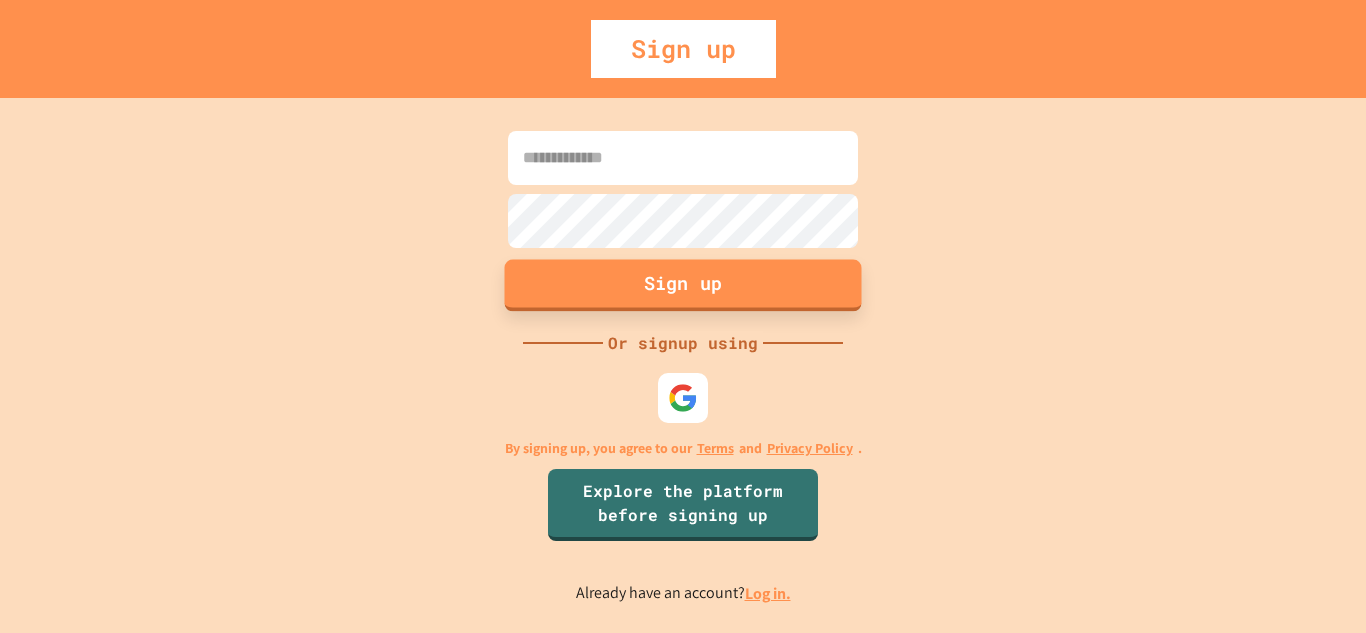 type on "**********" 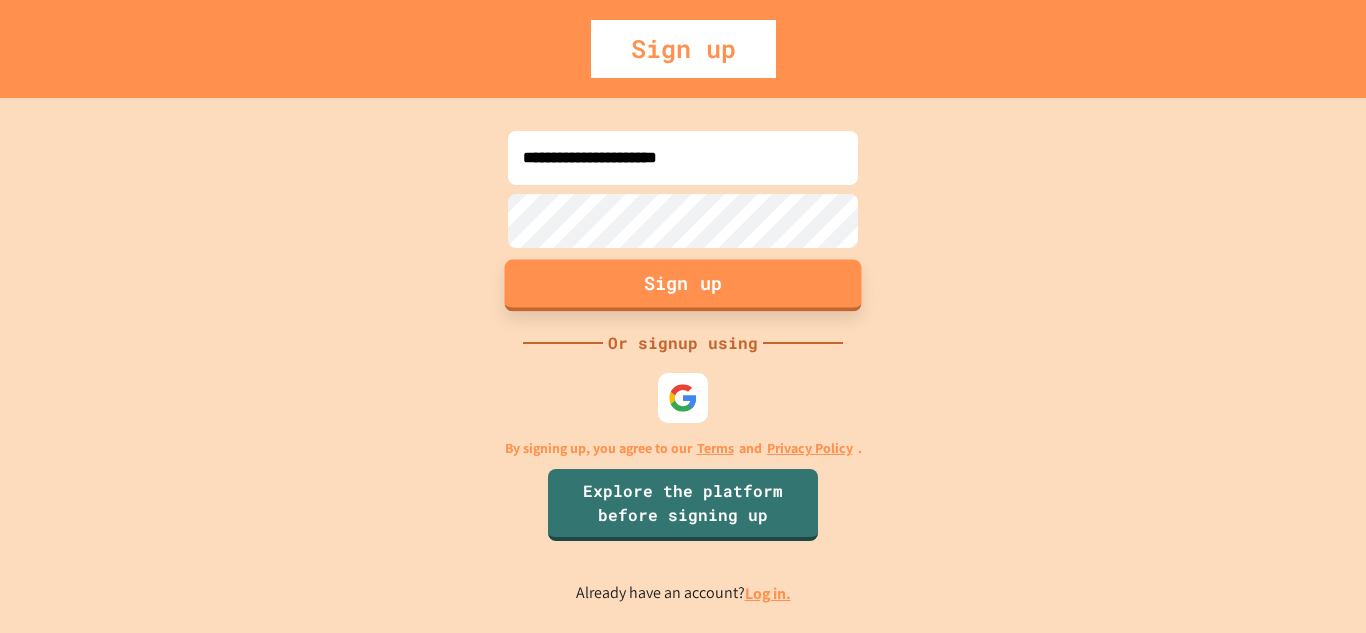 click on "Sign up" at bounding box center [683, 285] 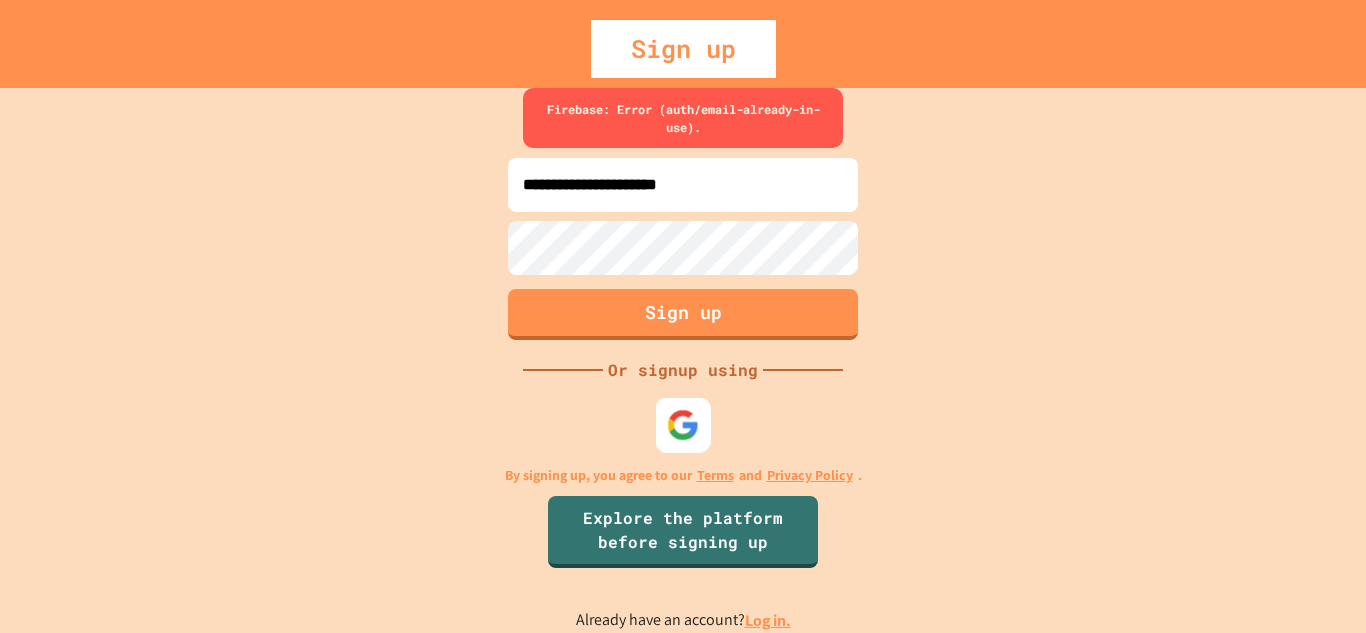 click at bounding box center (683, 425) 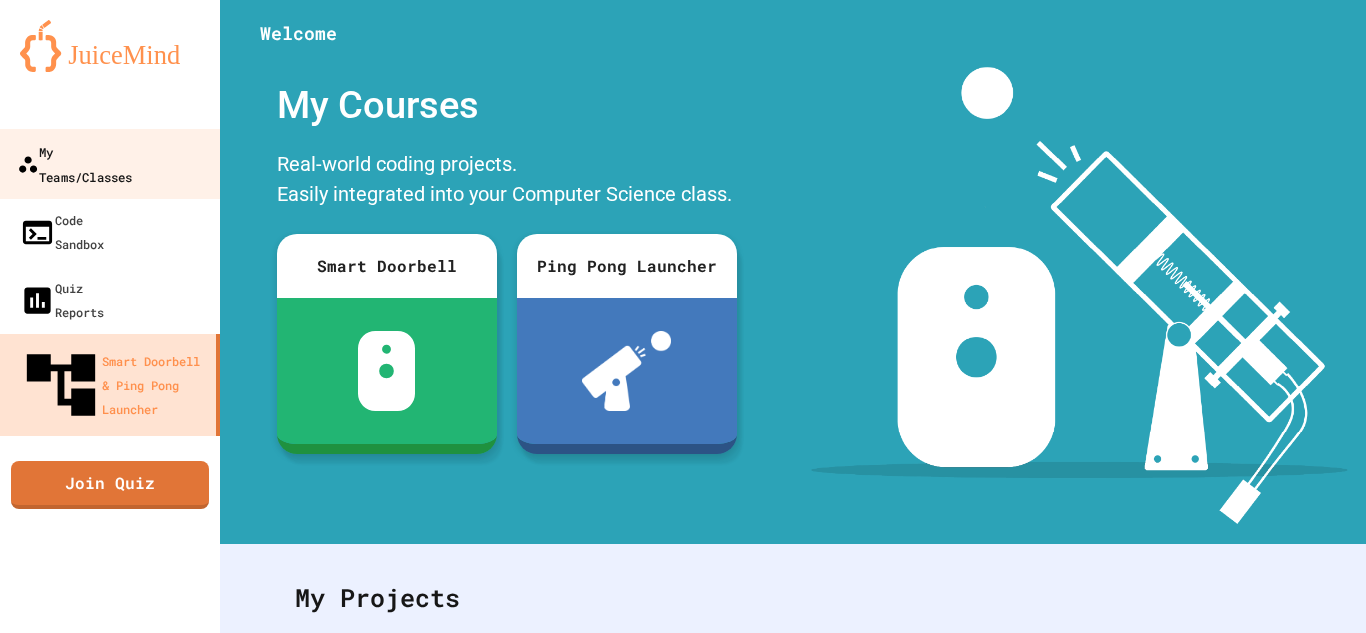 click on "My Teams/Classes" at bounding box center [74, 163] 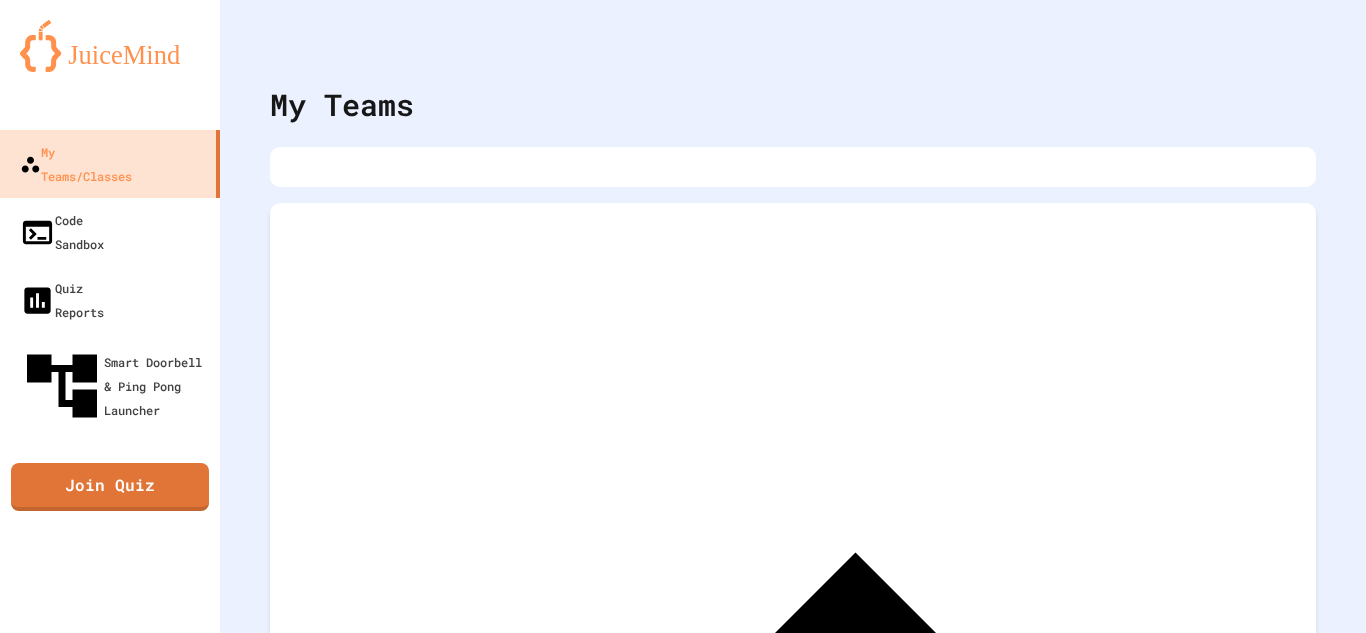 click on "Archived Teams" at bounding box center [793, 663] 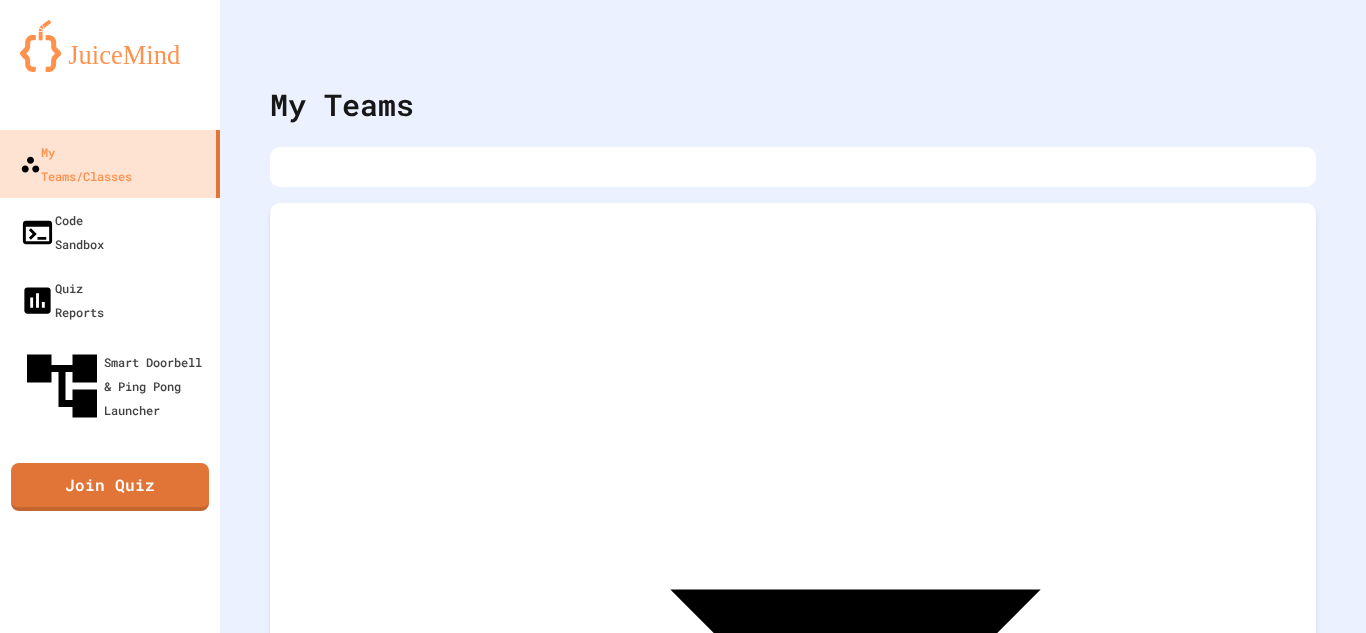 click on "Archived Teams" at bounding box center [793, 663] 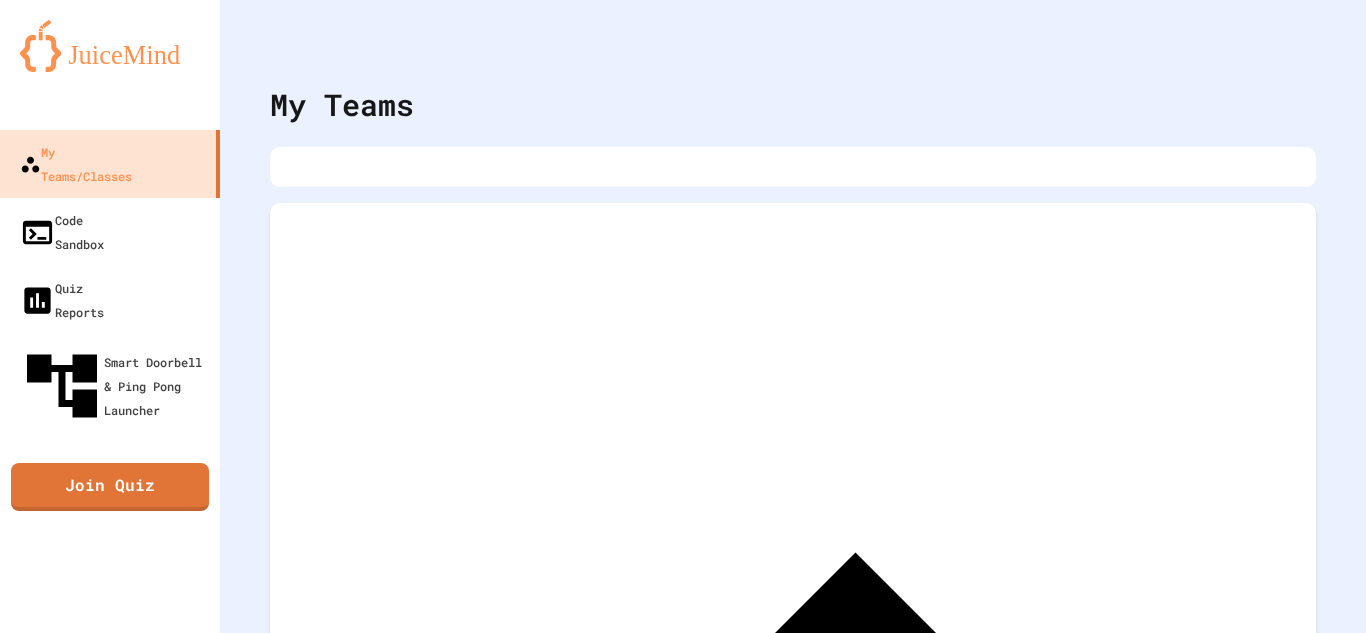 click at bounding box center (793, 167) 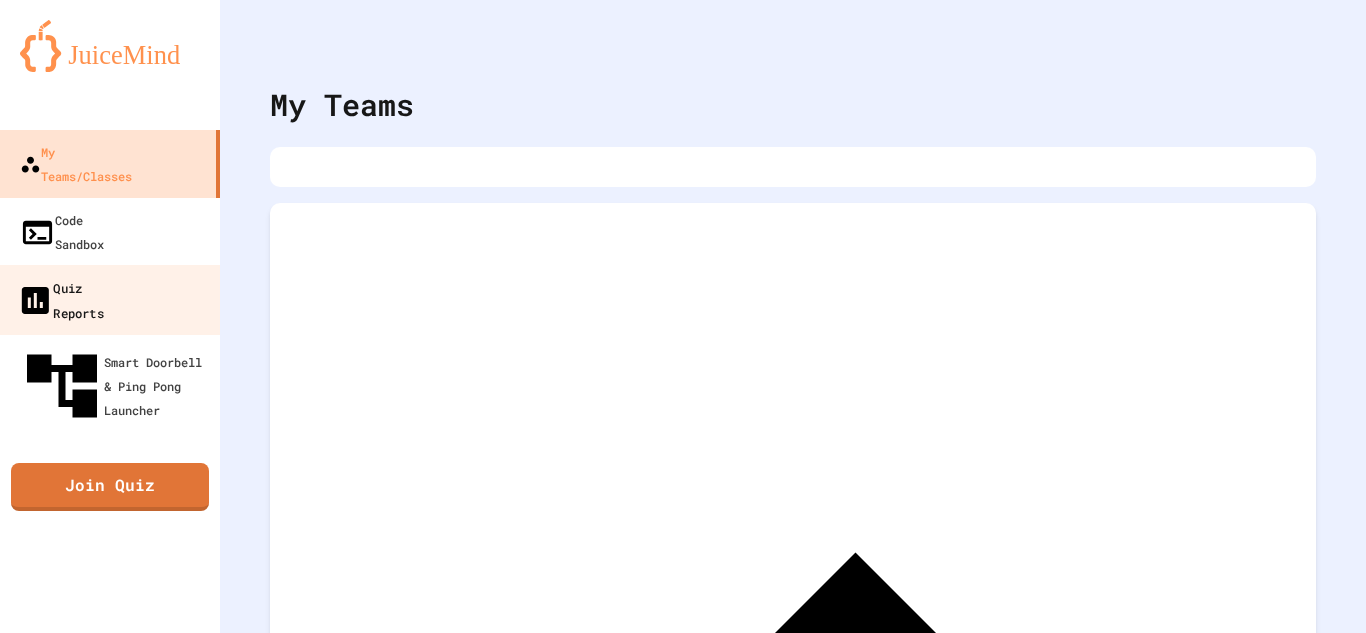 click on "Quiz Reports" at bounding box center (110, 300) 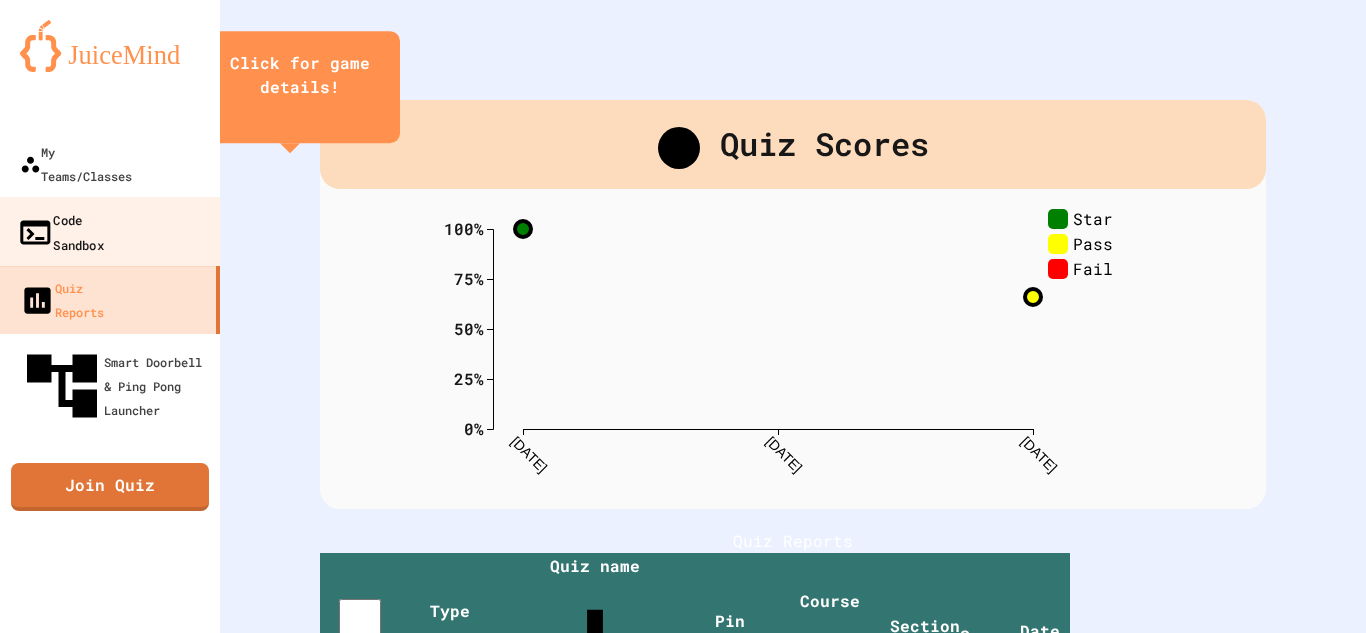 click on "Code Sandbox" at bounding box center (60, 231) 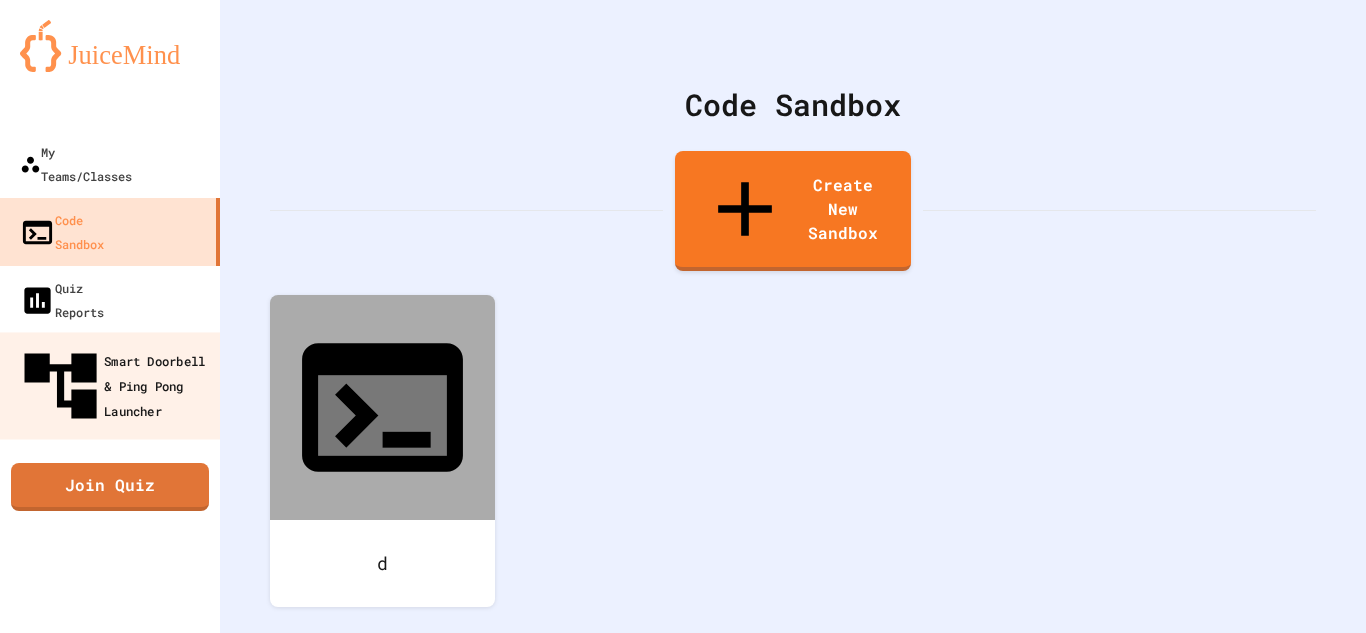 click on "Smart Doorbell & Ping Pong Launcher" at bounding box center (116, 386) 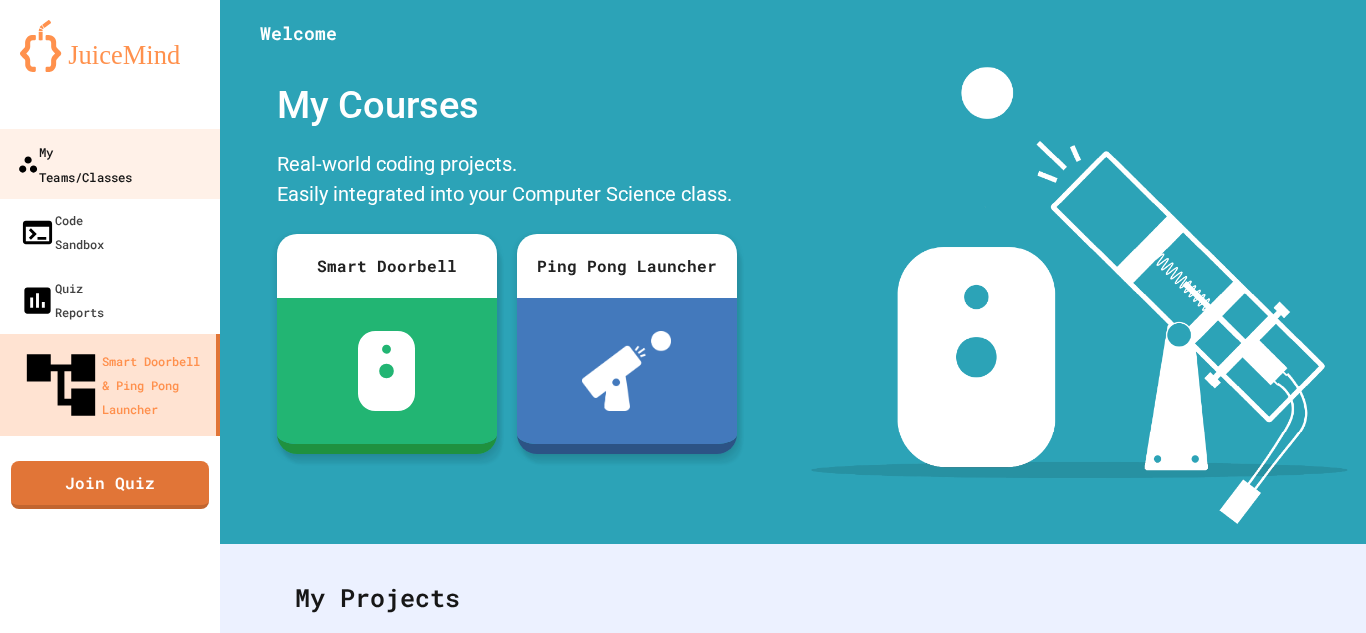 click on "My Teams/Classes" at bounding box center [74, 163] 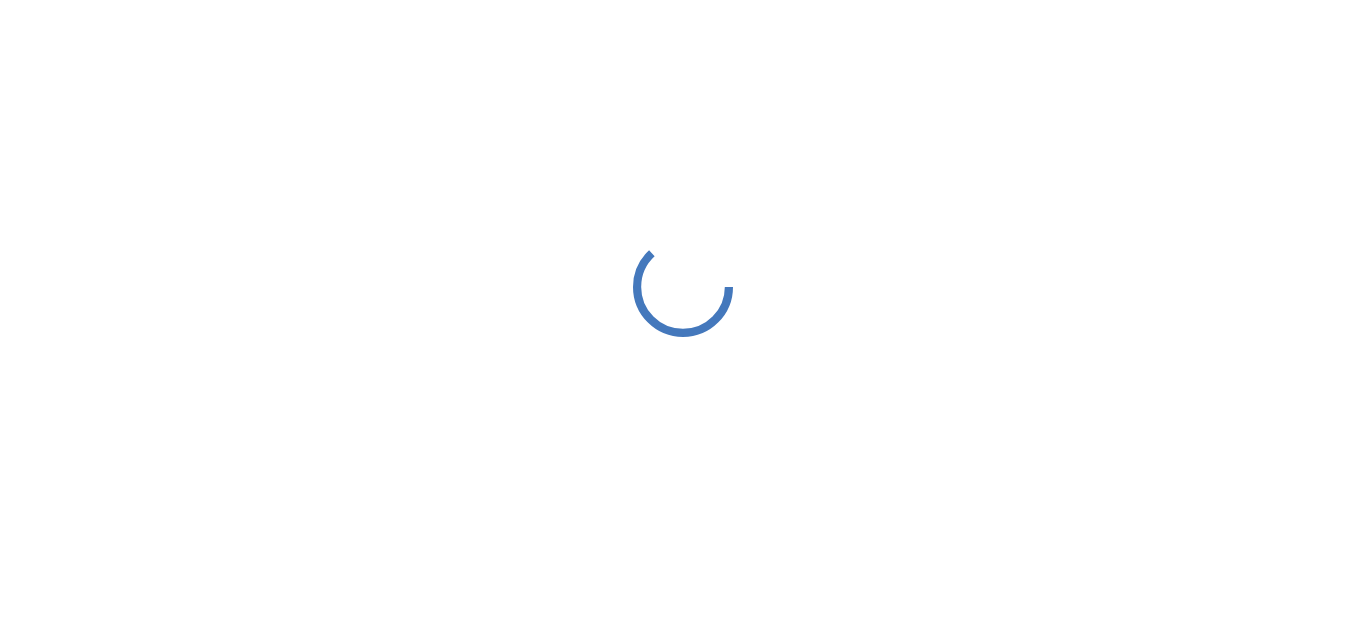 scroll, scrollTop: 0, scrollLeft: 0, axis: both 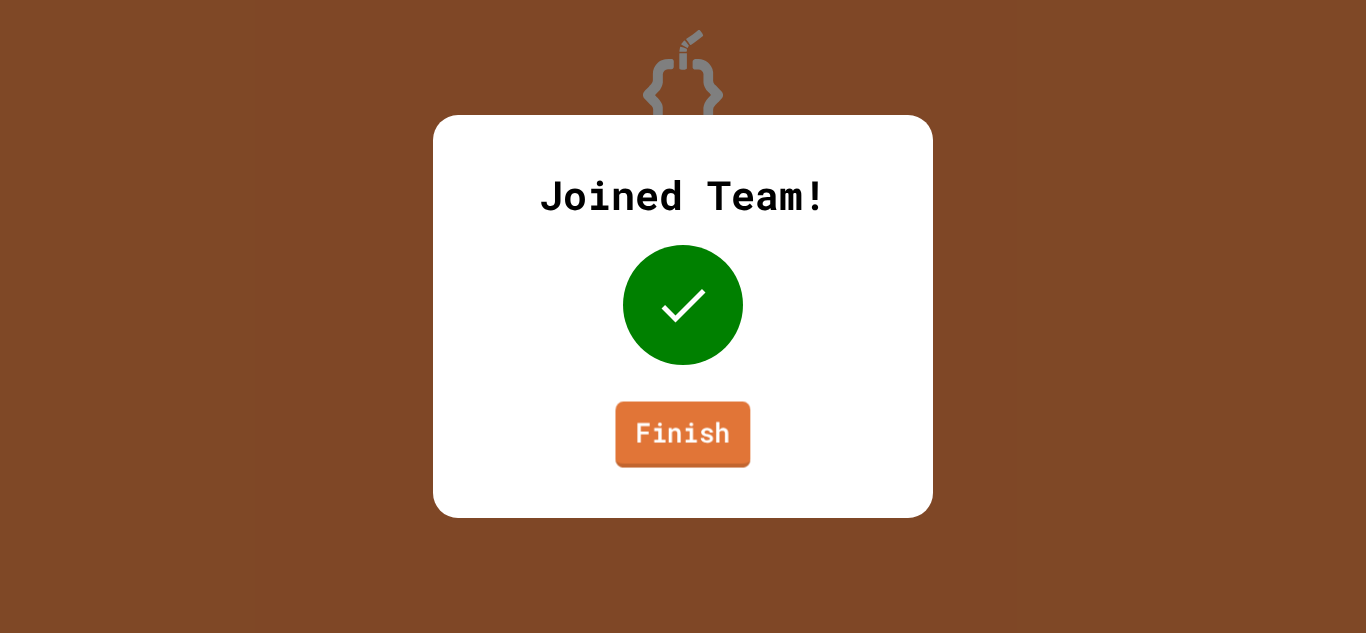 click on "Finish" at bounding box center (682, 435) 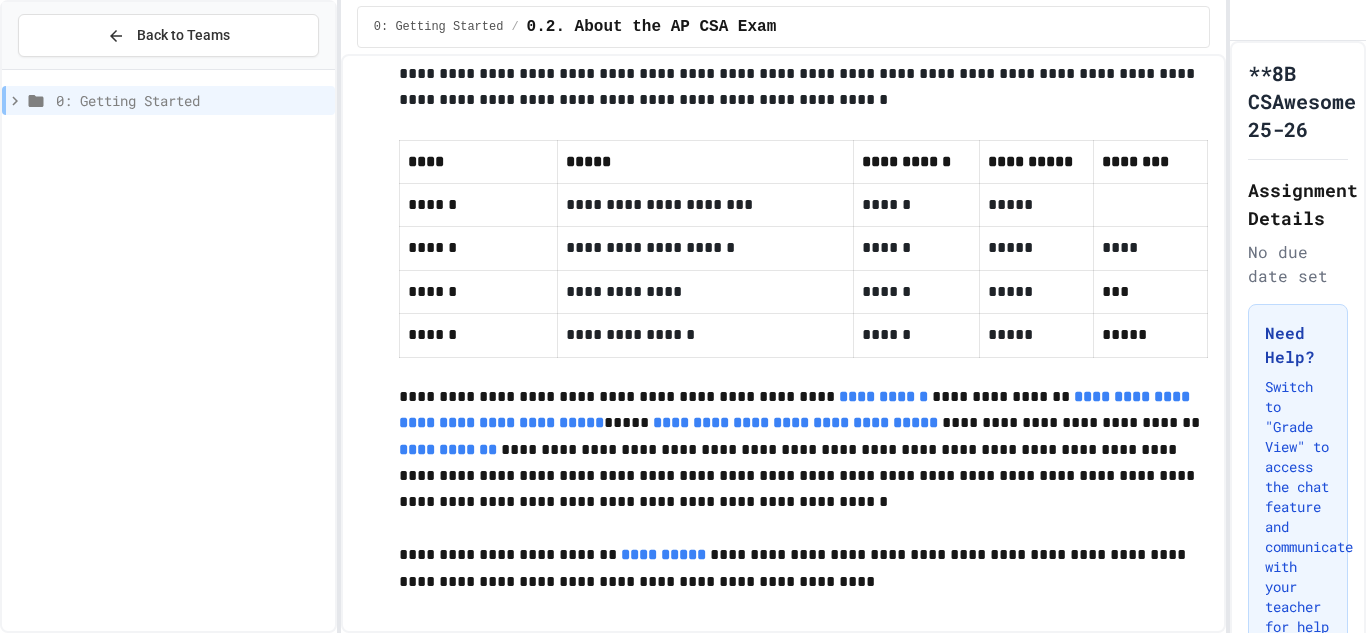 scroll, scrollTop: 0, scrollLeft: 0, axis: both 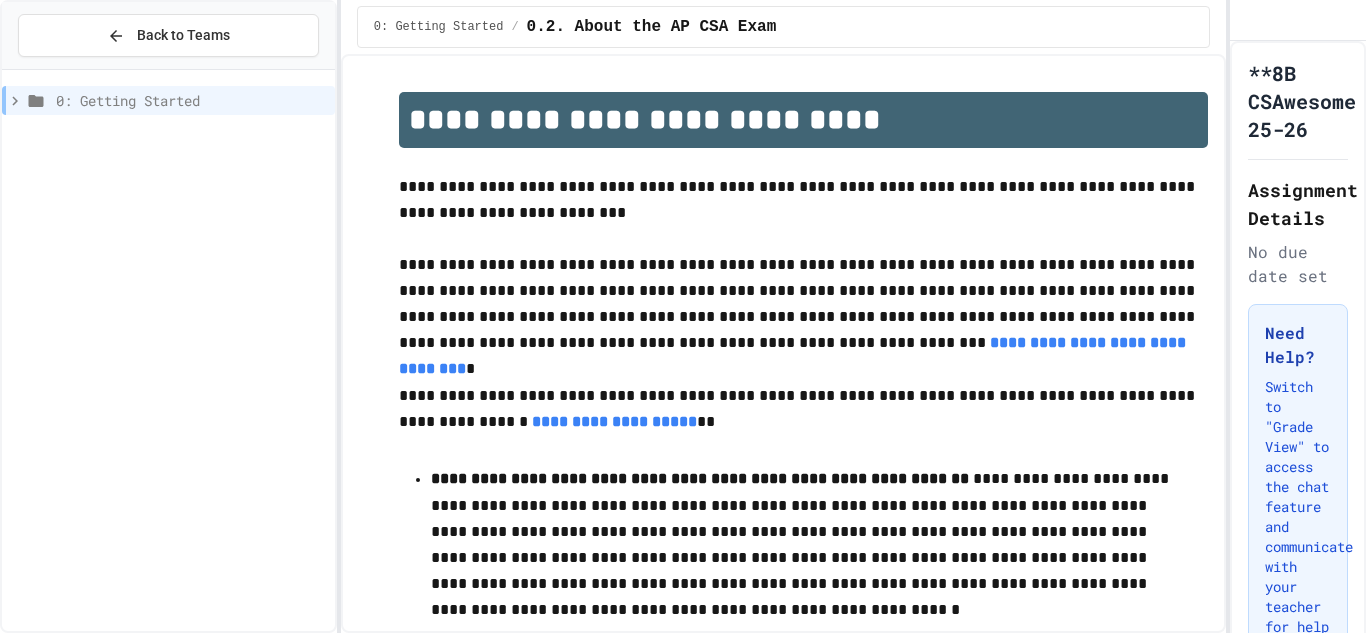 click 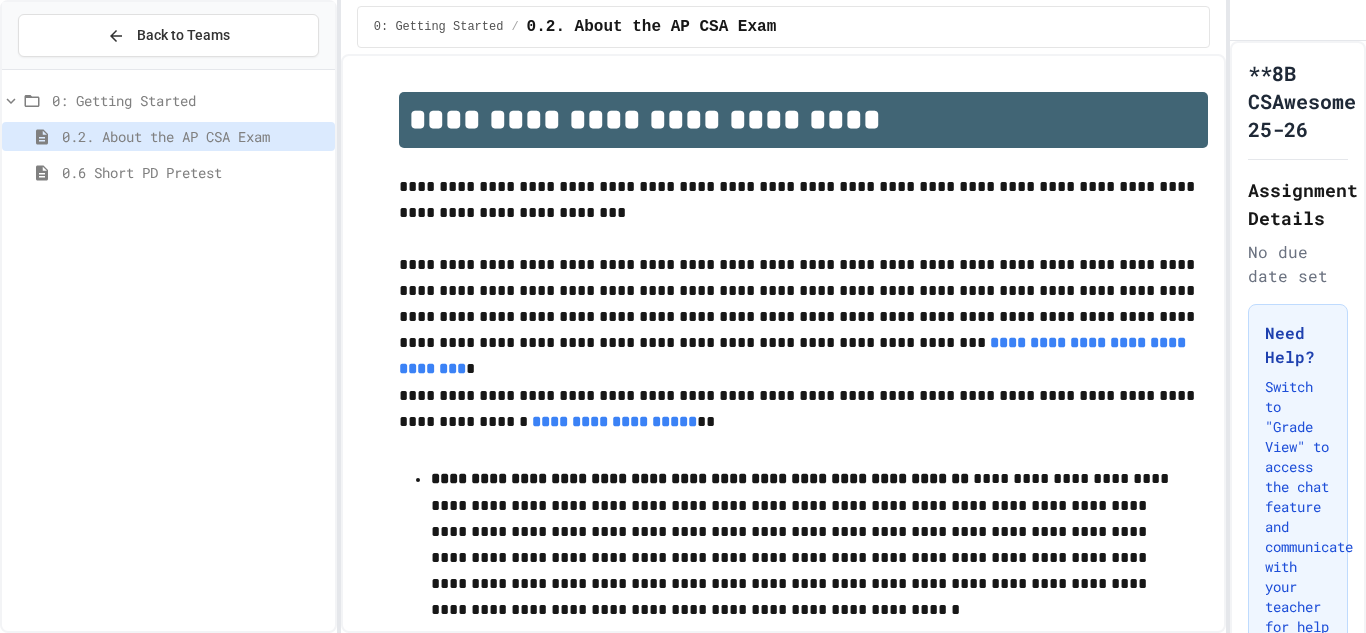 click on "0.6 Short PD Pretest" at bounding box center (194, 172) 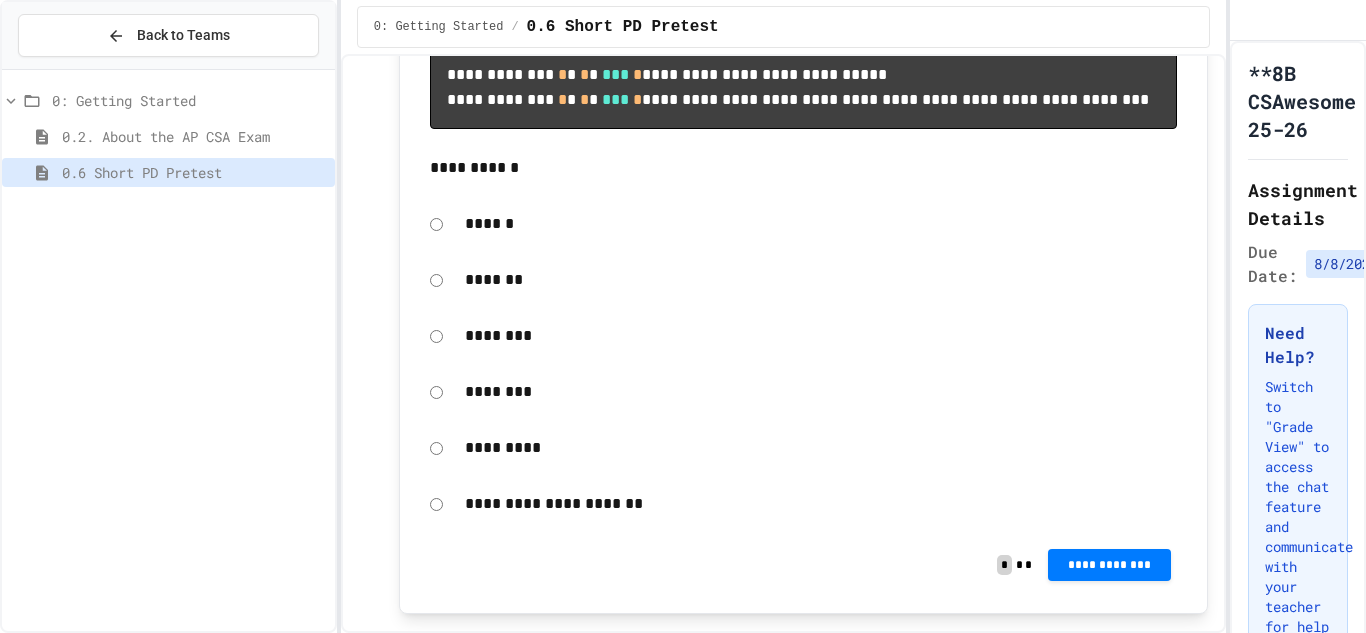 scroll, scrollTop: 1132, scrollLeft: 0, axis: vertical 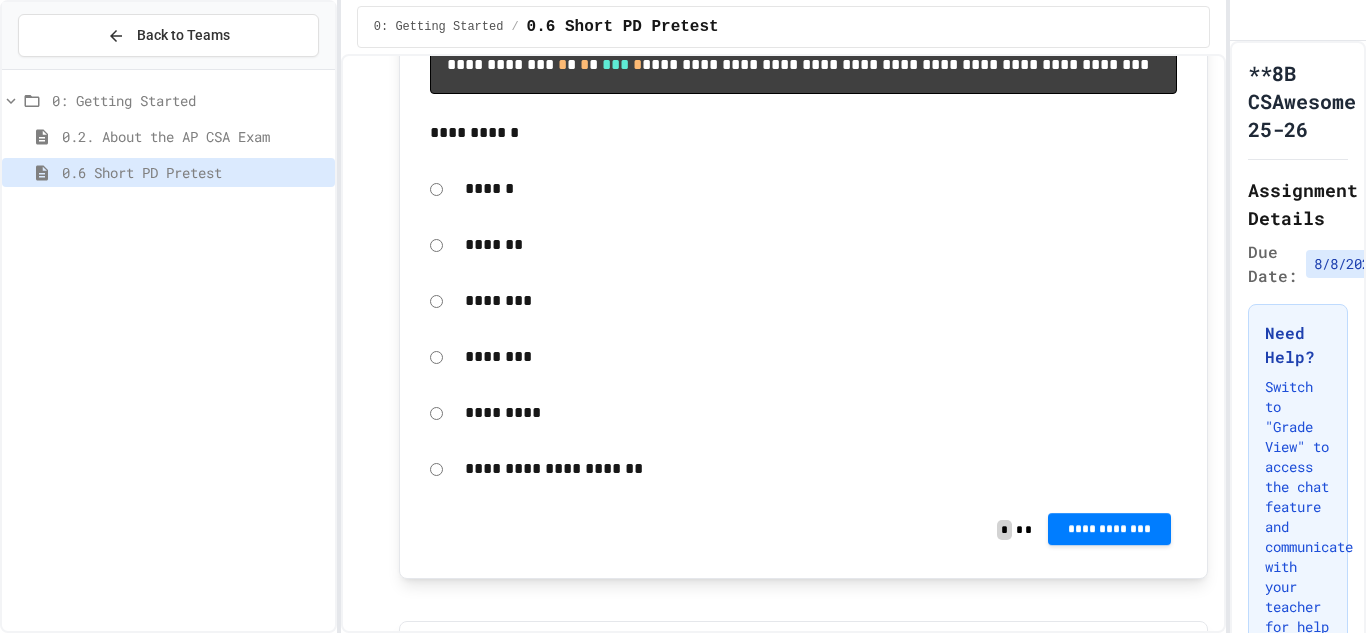 click on "**********" at bounding box center (1109, 529) 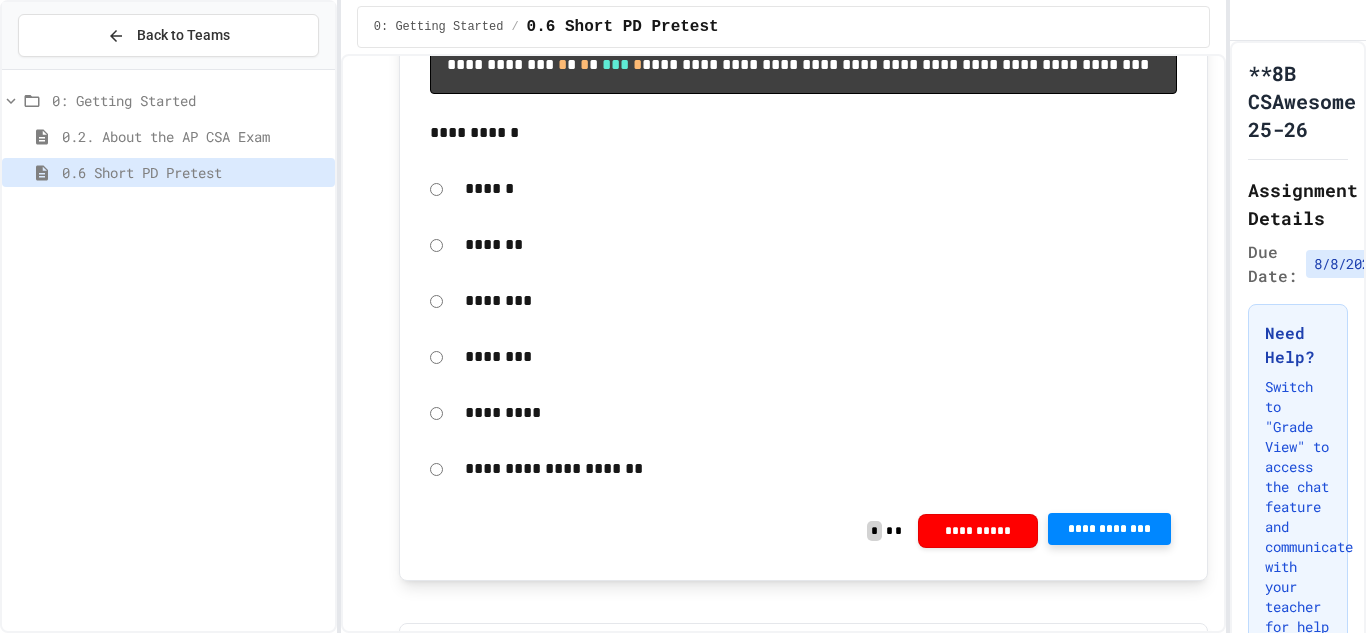 click 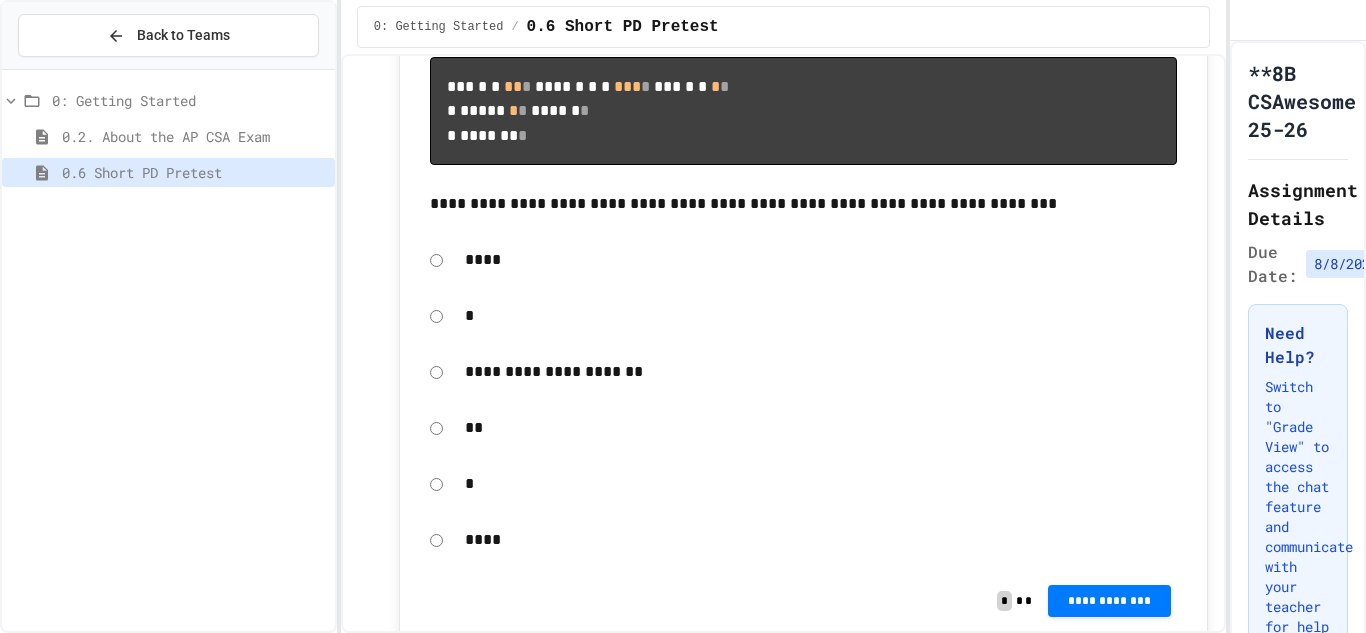 scroll, scrollTop: 1979, scrollLeft: 0, axis: vertical 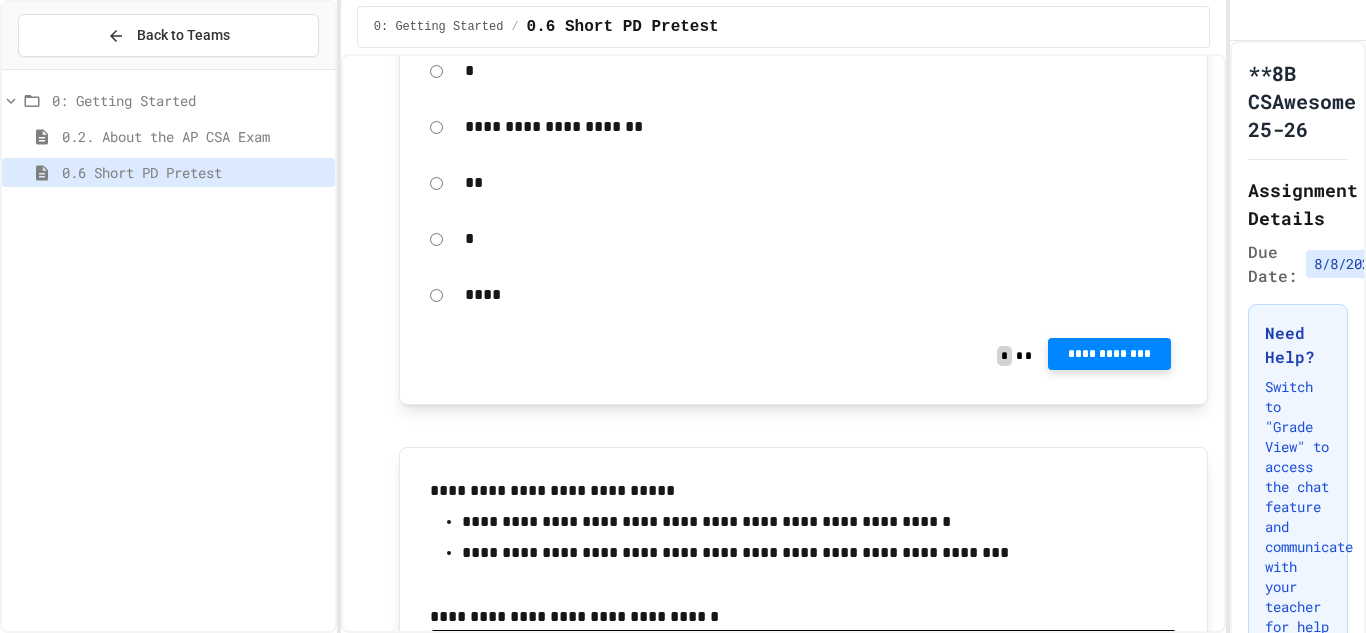 click on "**********" at bounding box center [1109, 354] 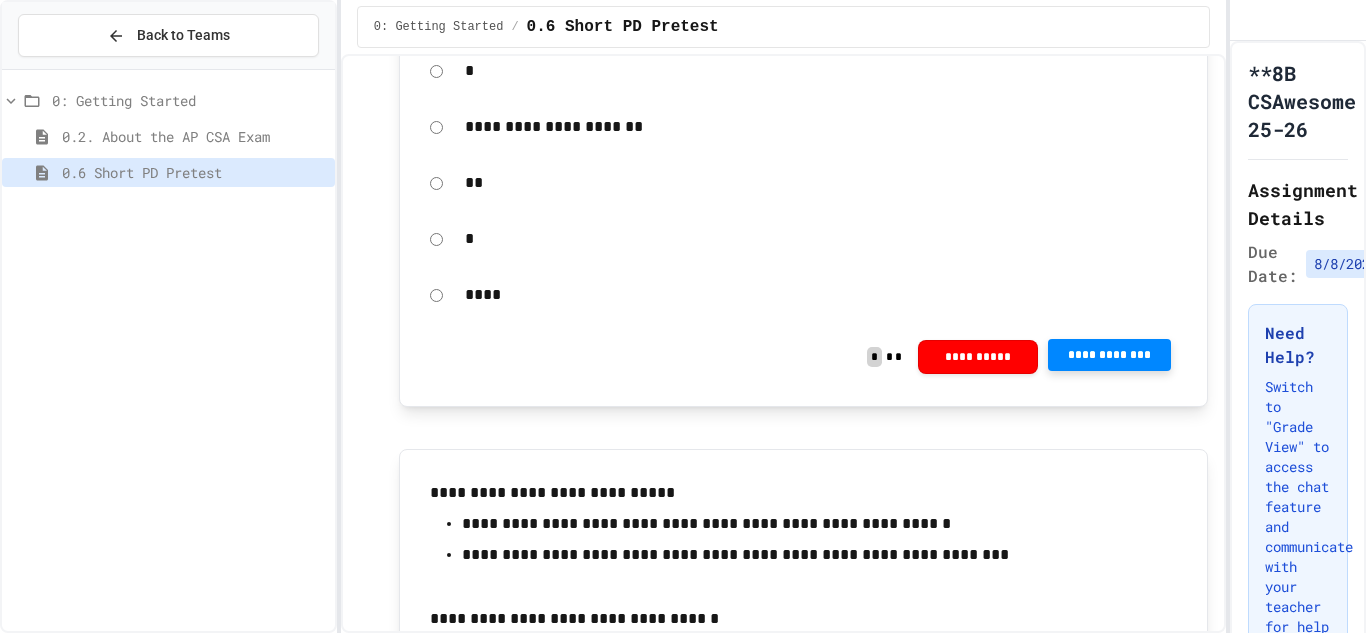 click 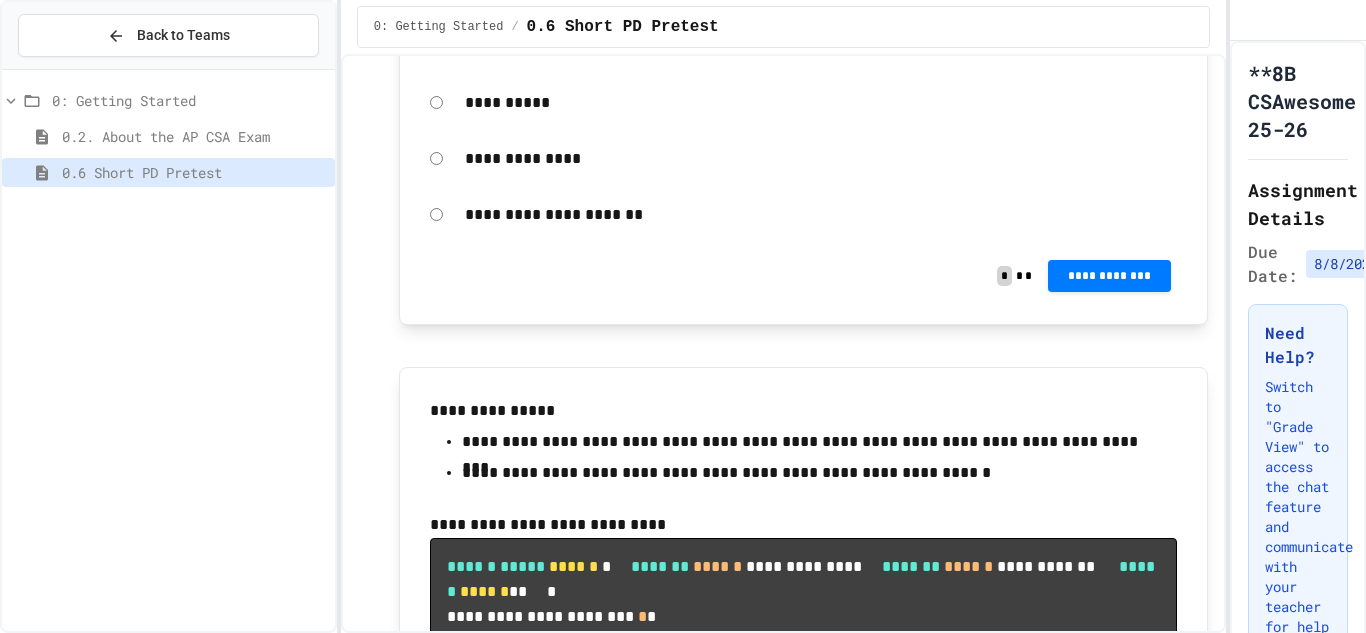 scroll, scrollTop: 3482, scrollLeft: 0, axis: vertical 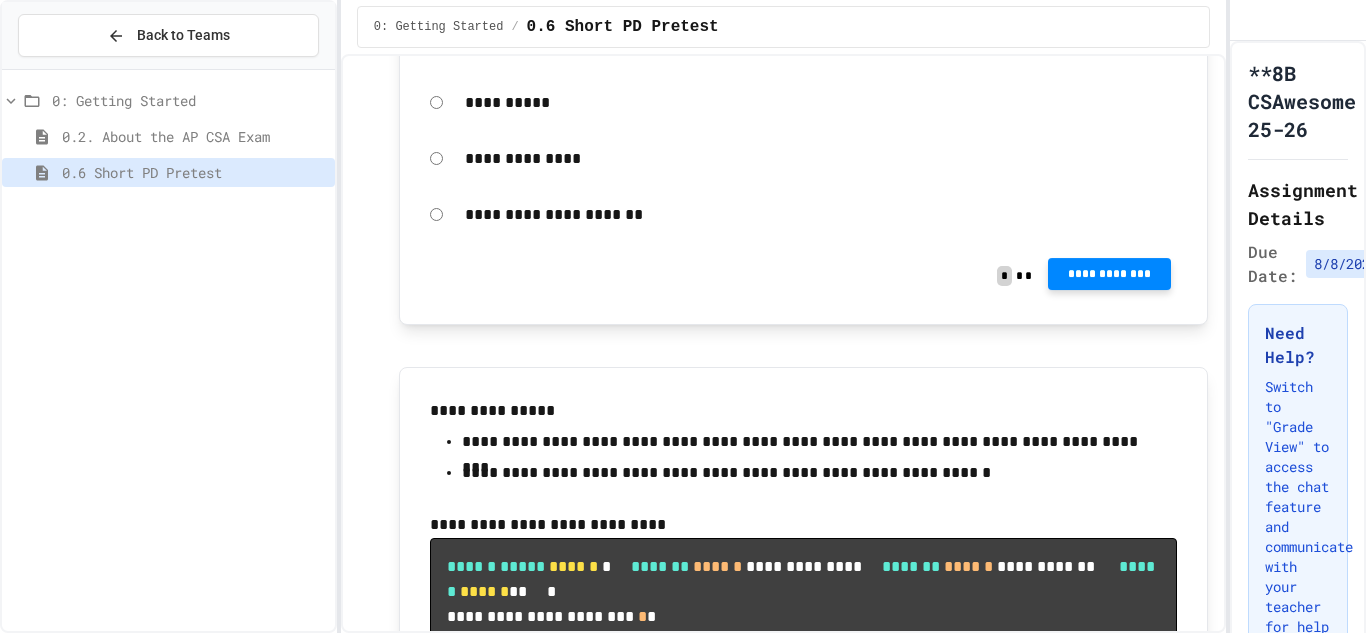 click on "**********" at bounding box center [1109, 274] 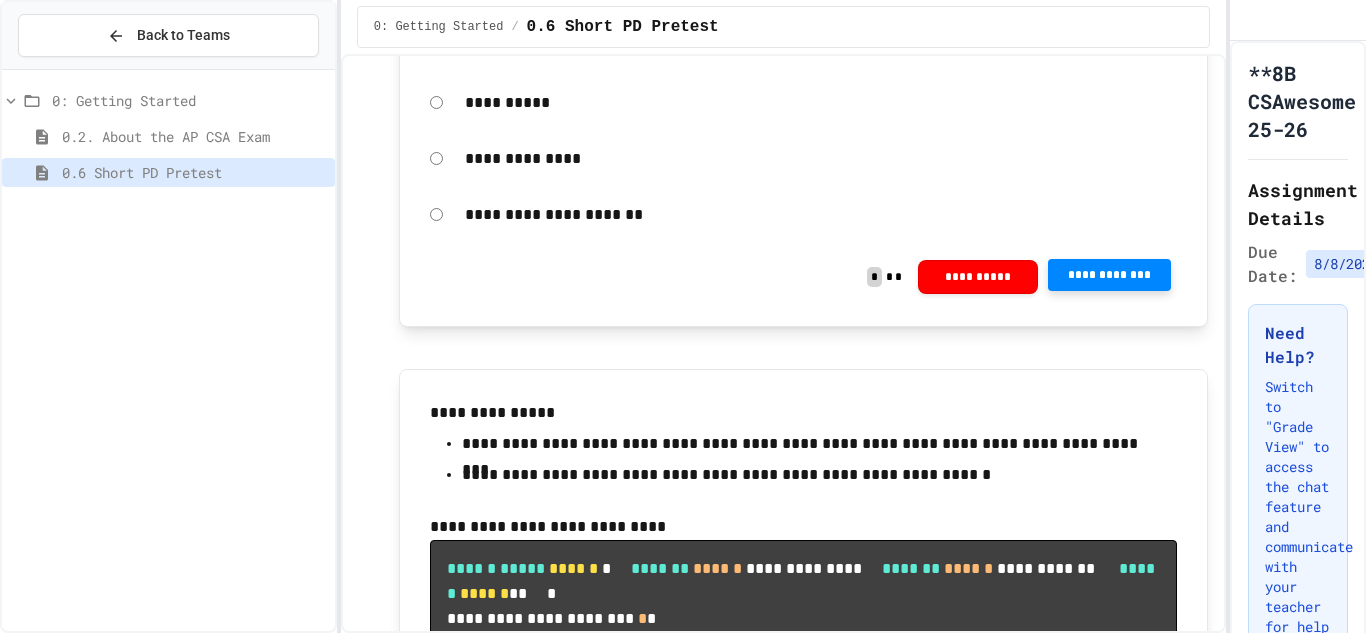 click at bounding box center [1261, 668] 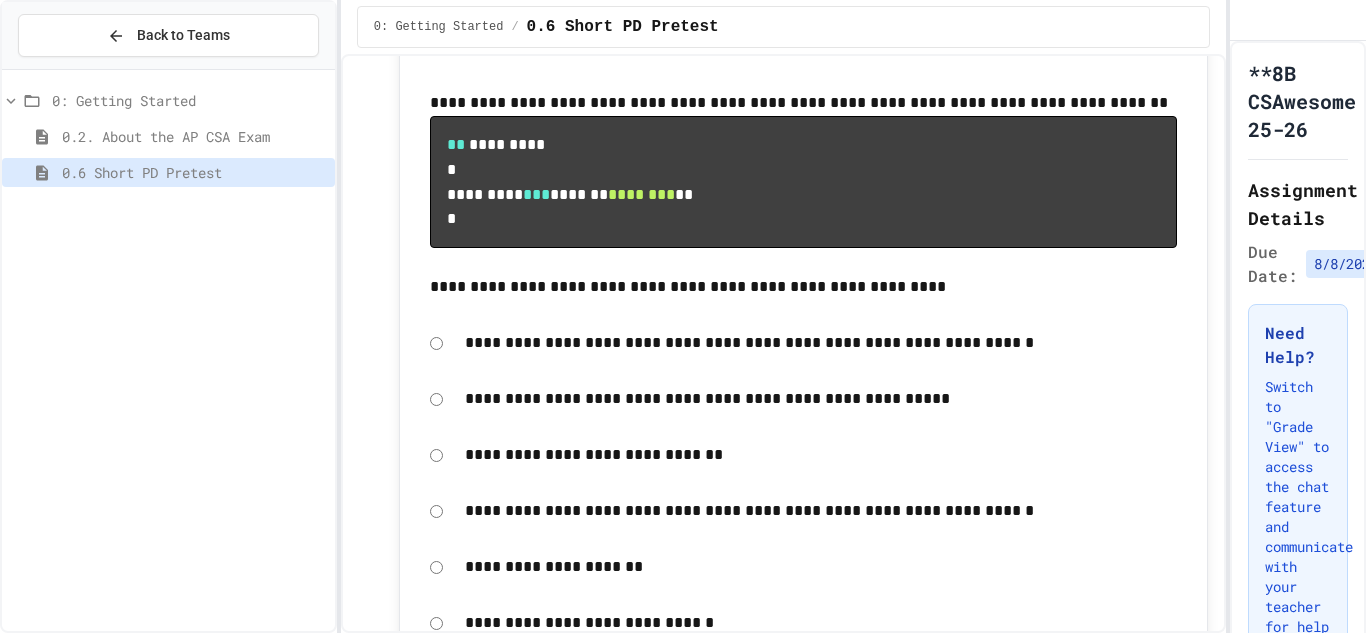 scroll, scrollTop: 5134, scrollLeft: 0, axis: vertical 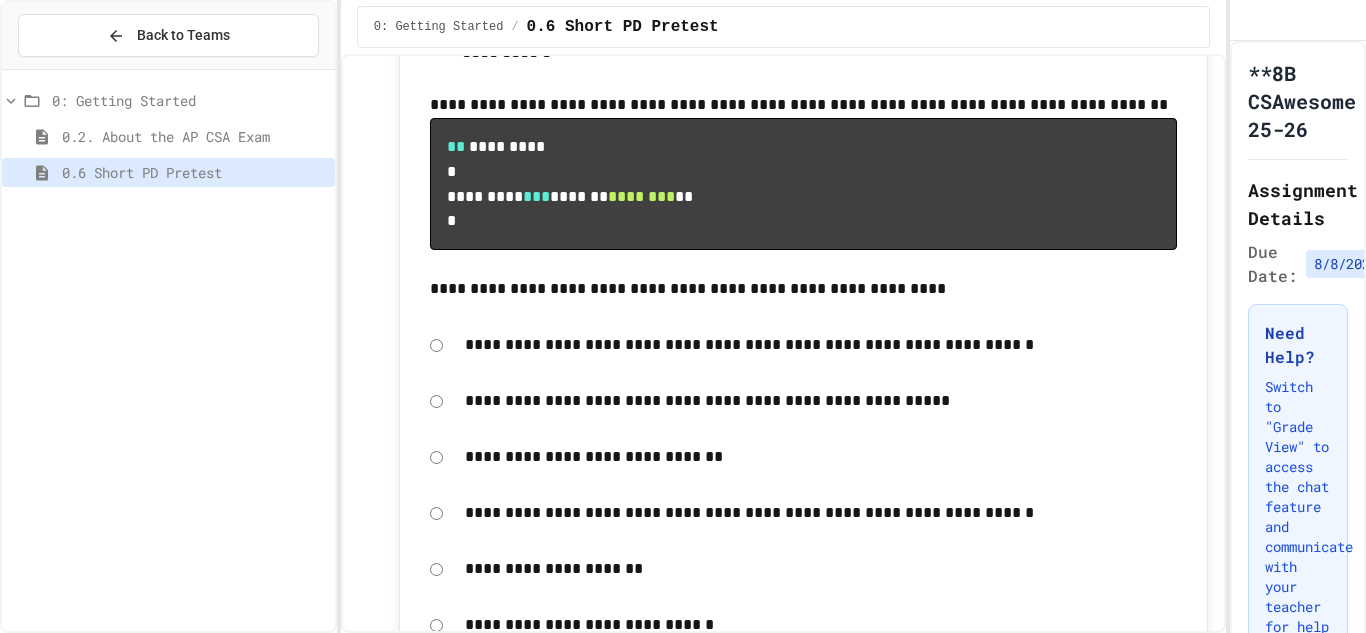click on "**********" at bounding box center [1109, -196] 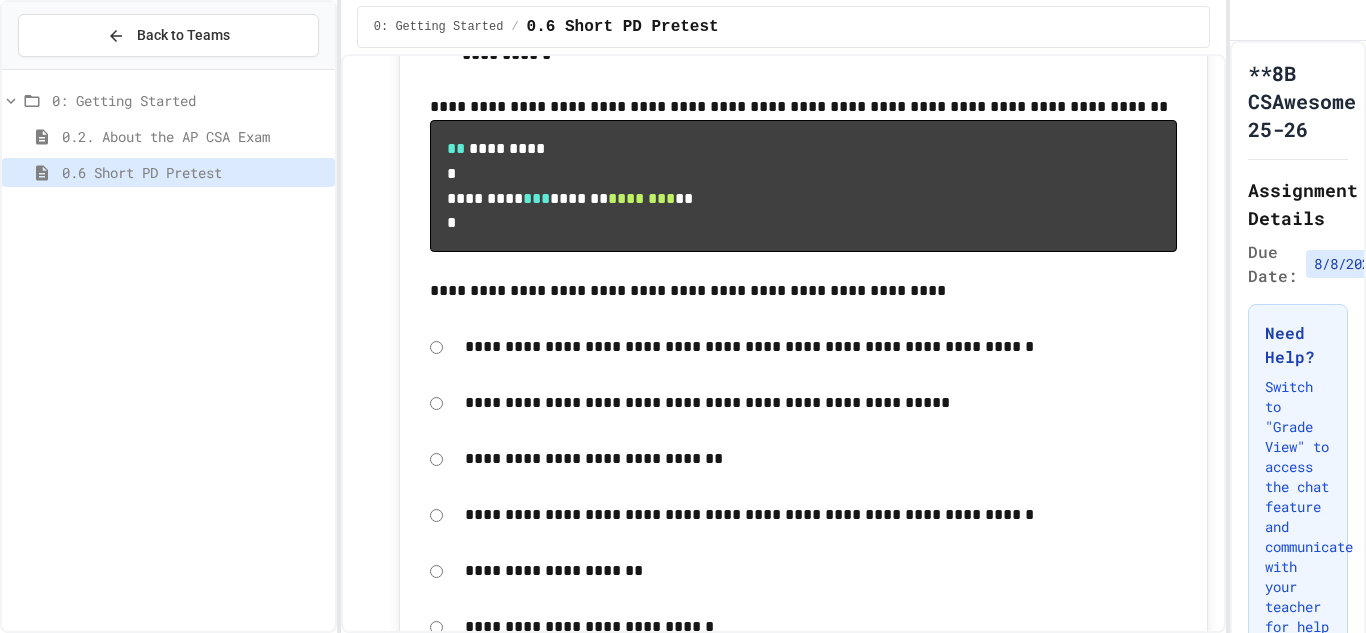 click 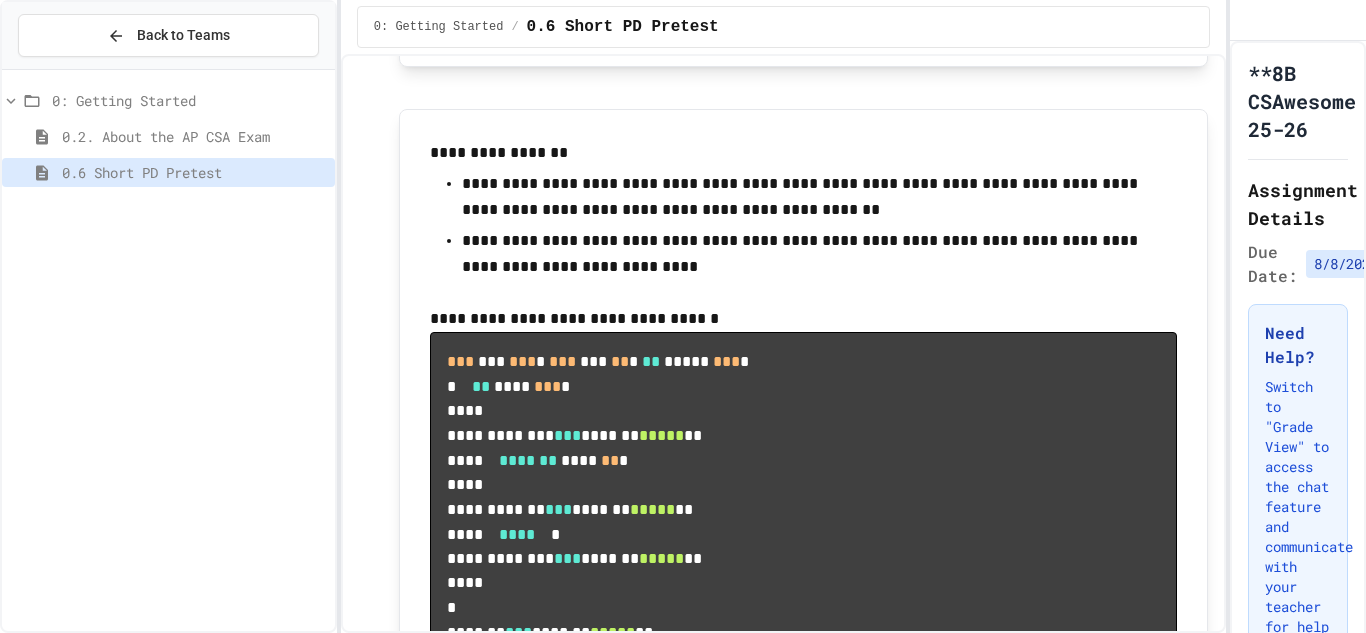 scroll, scrollTop: 5759, scrollLeft: 0, axis: vertical 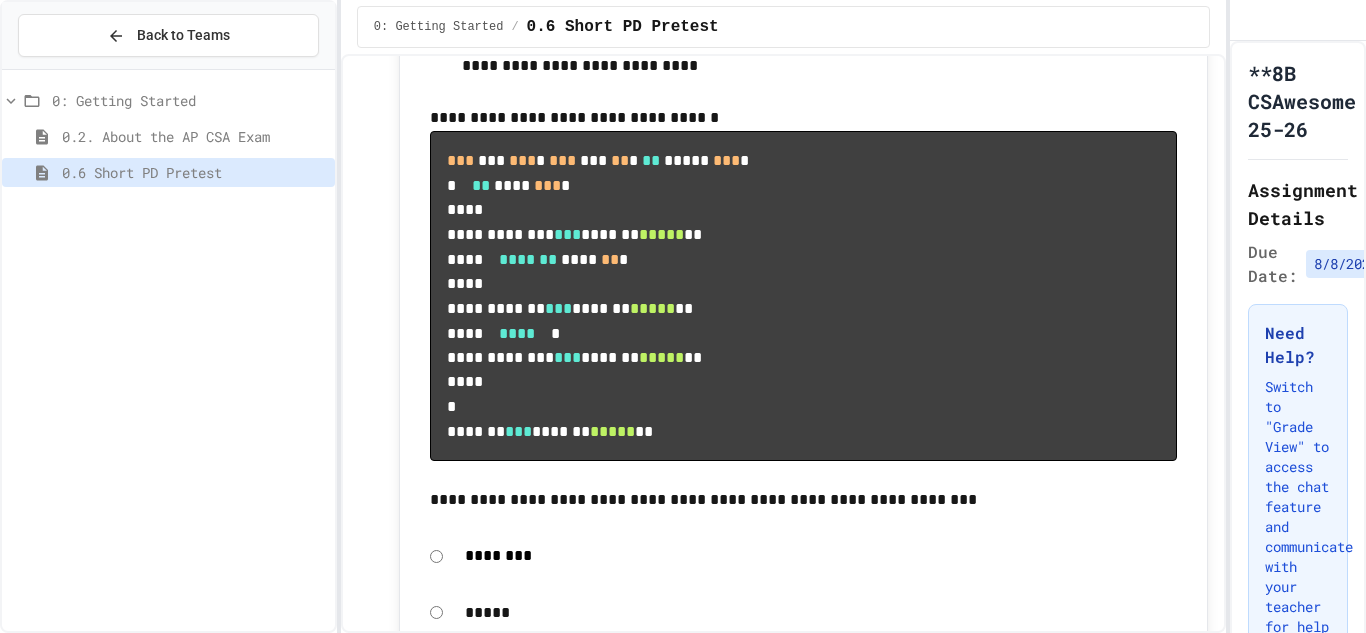 click on "**********" at bounding box center [1109, -185] 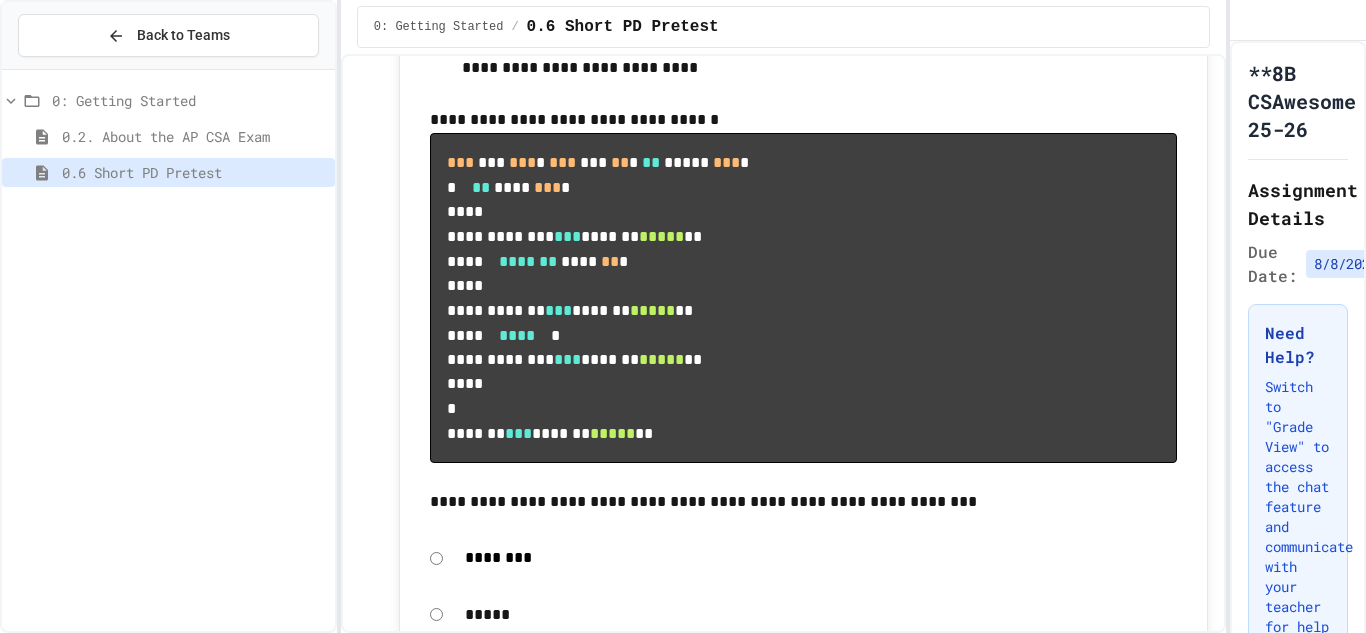 click 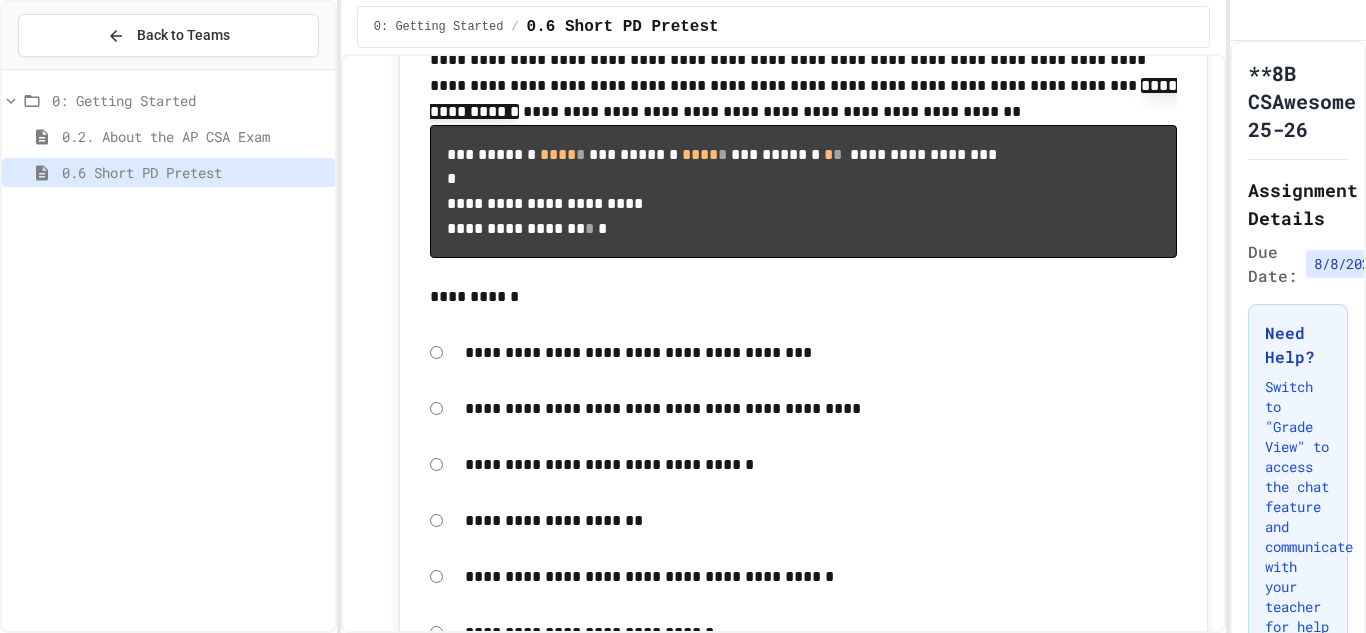 scroll, scrollTop: 7055, scrollLeft: 0, axis: vertical 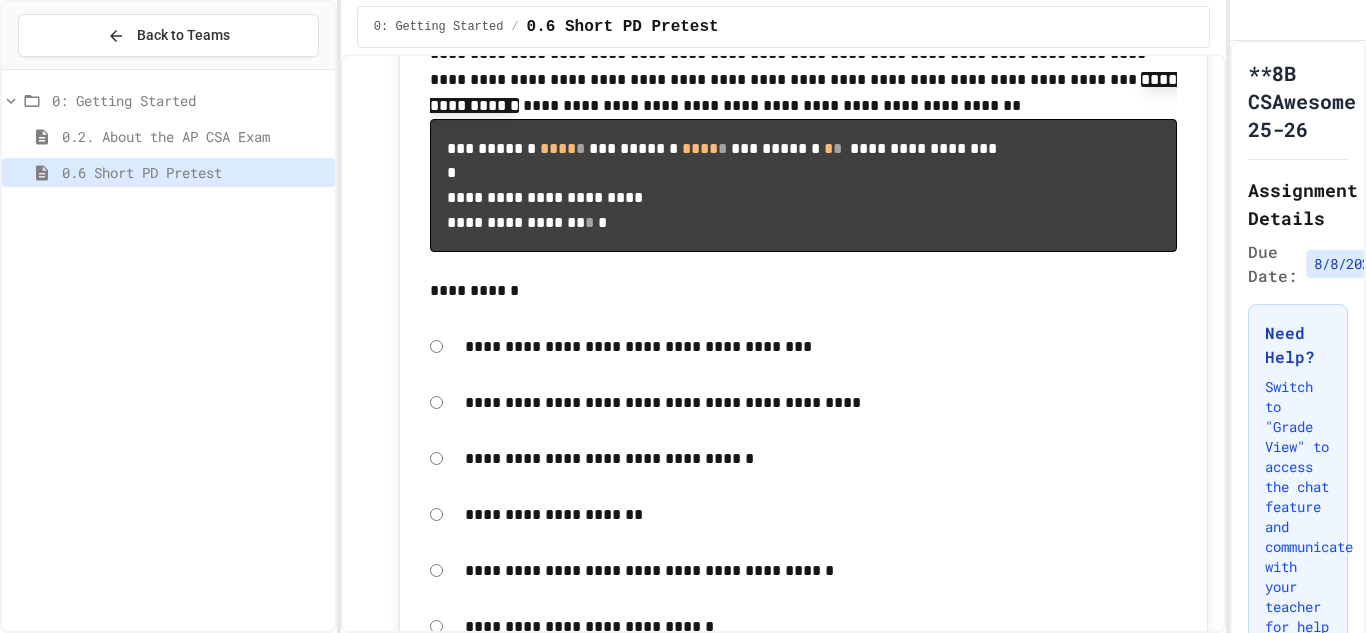 click on "*****" at bounding box center [803, -307] 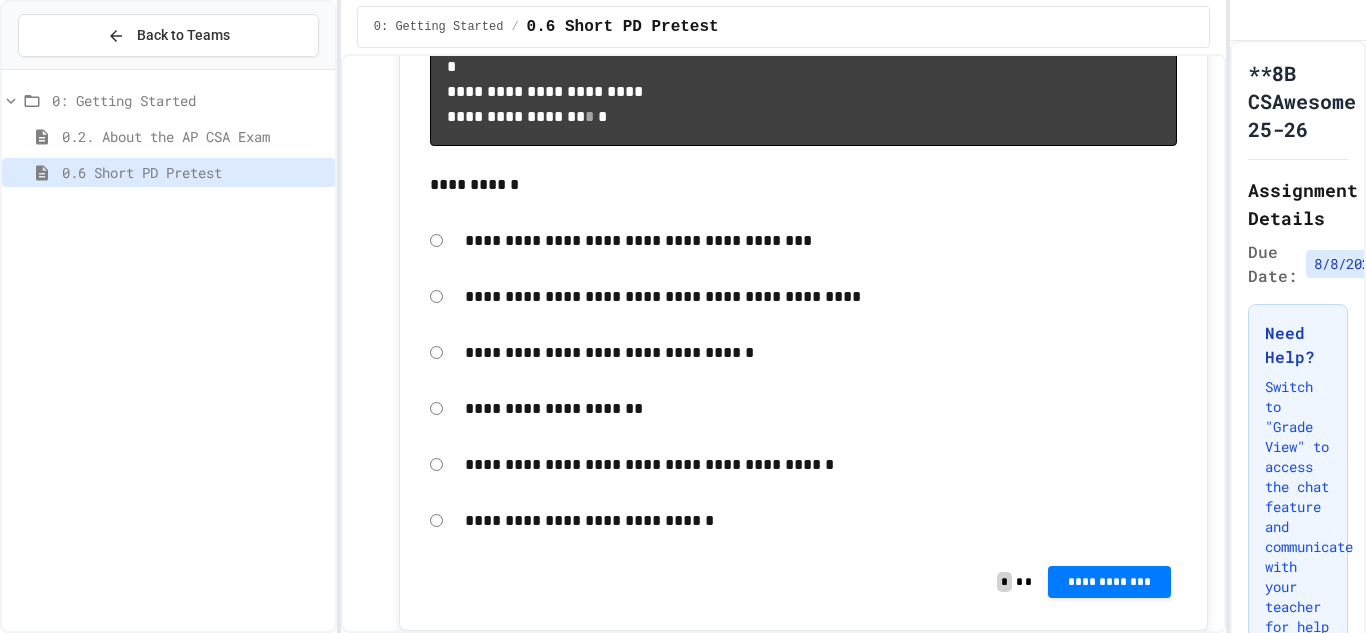 scroll, scrollTop: 7181, scrollLeft: 0, axis: vertical 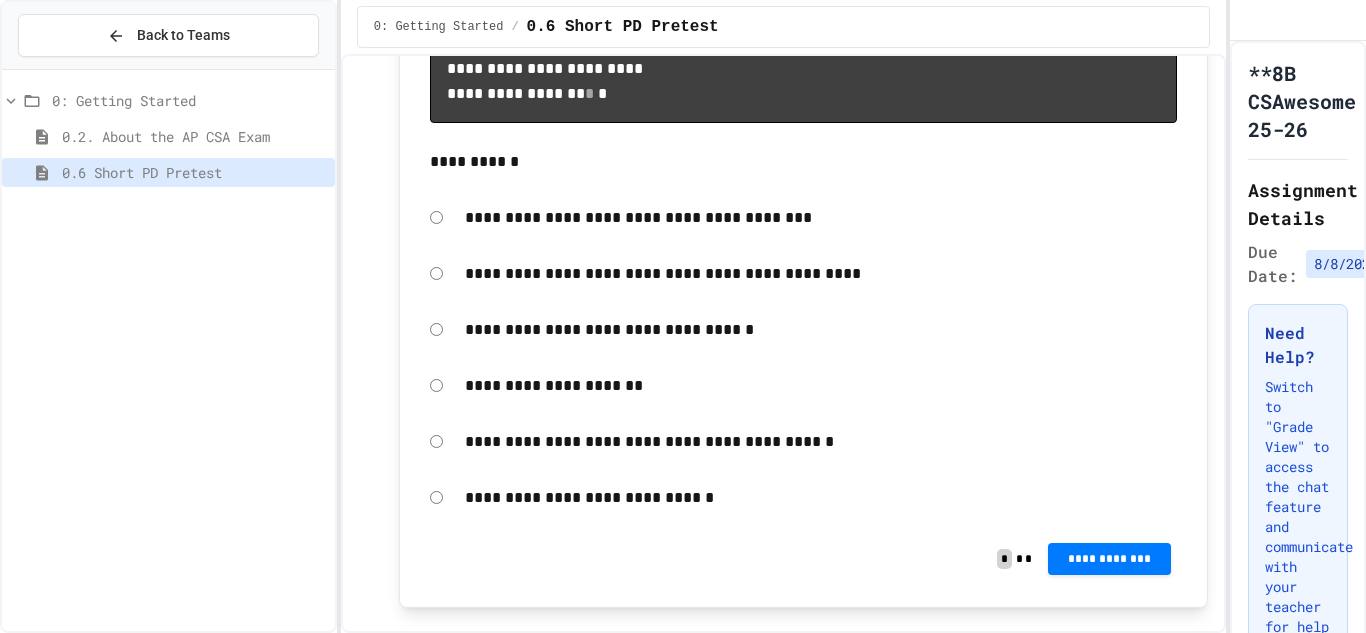 click on "**********" at bounding box center (1109, -321) 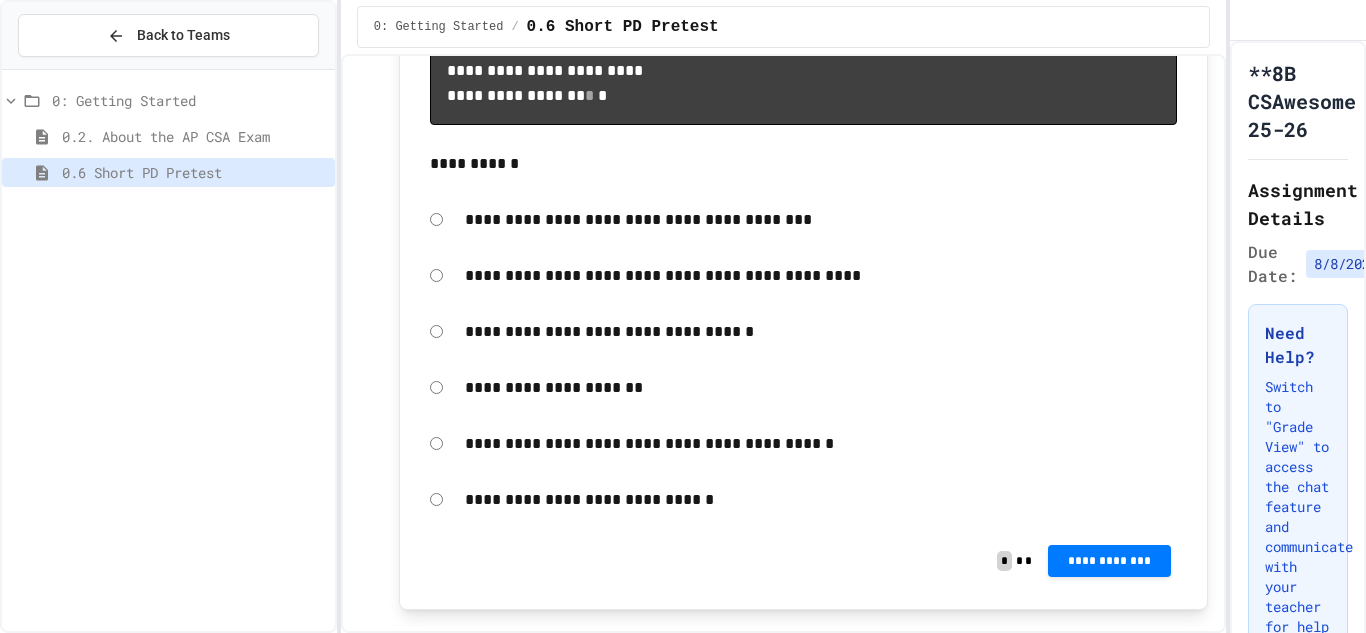click 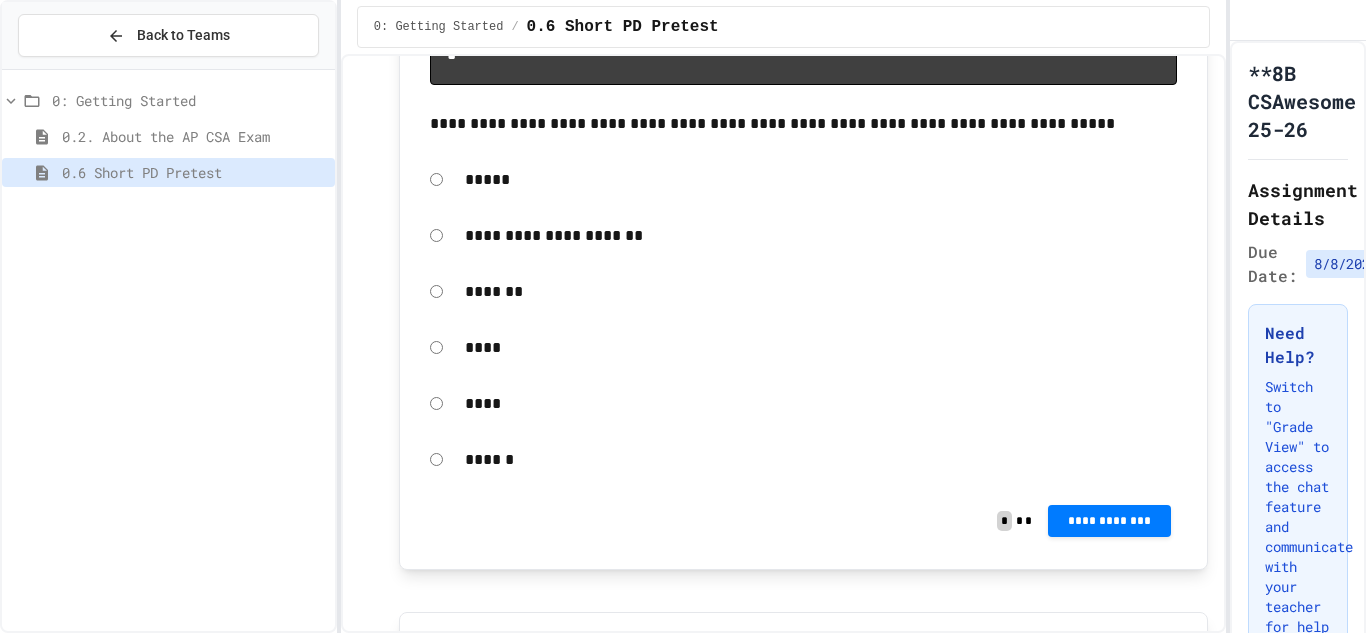 scroll, scrollTop: 8089, scrollLeft: 0, axis: vertical 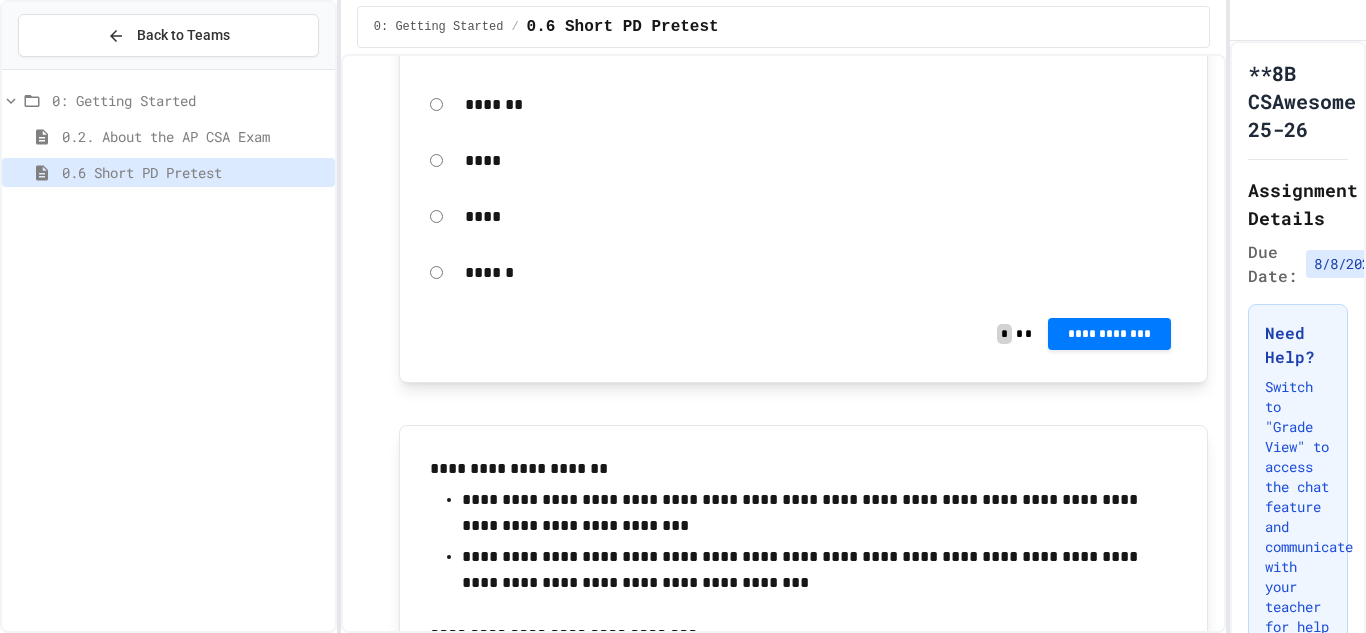 click on "**********" at bounding box center (1109, -543) 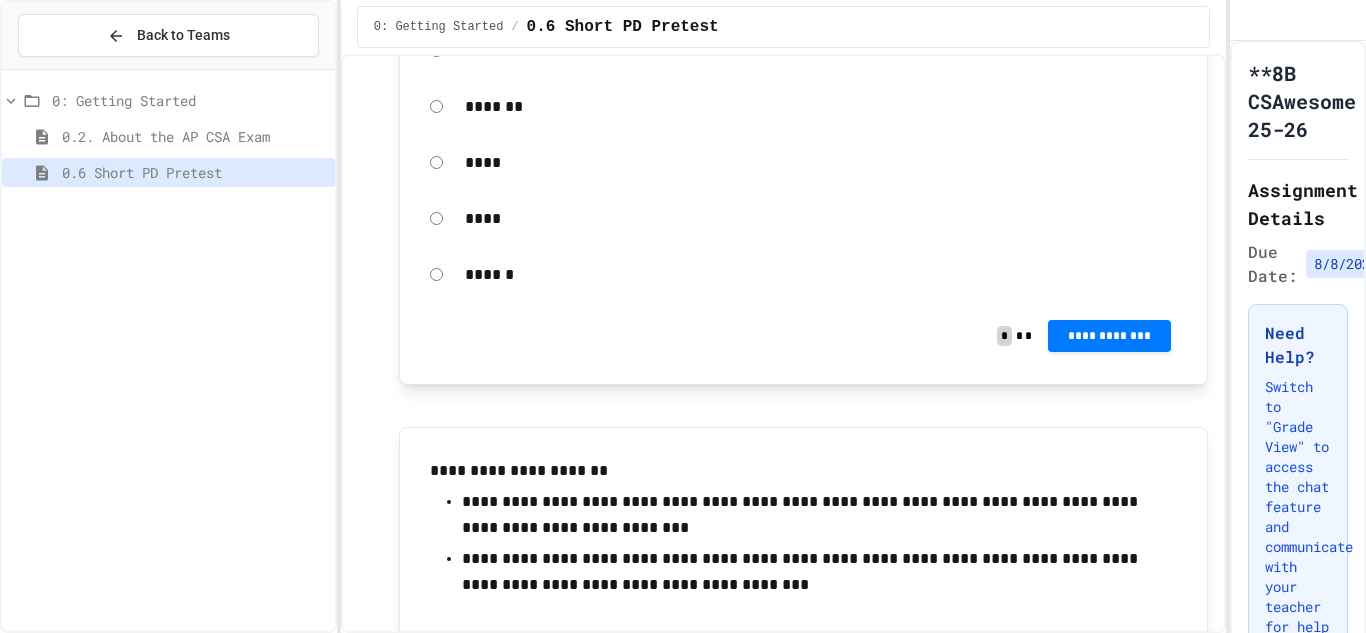 click 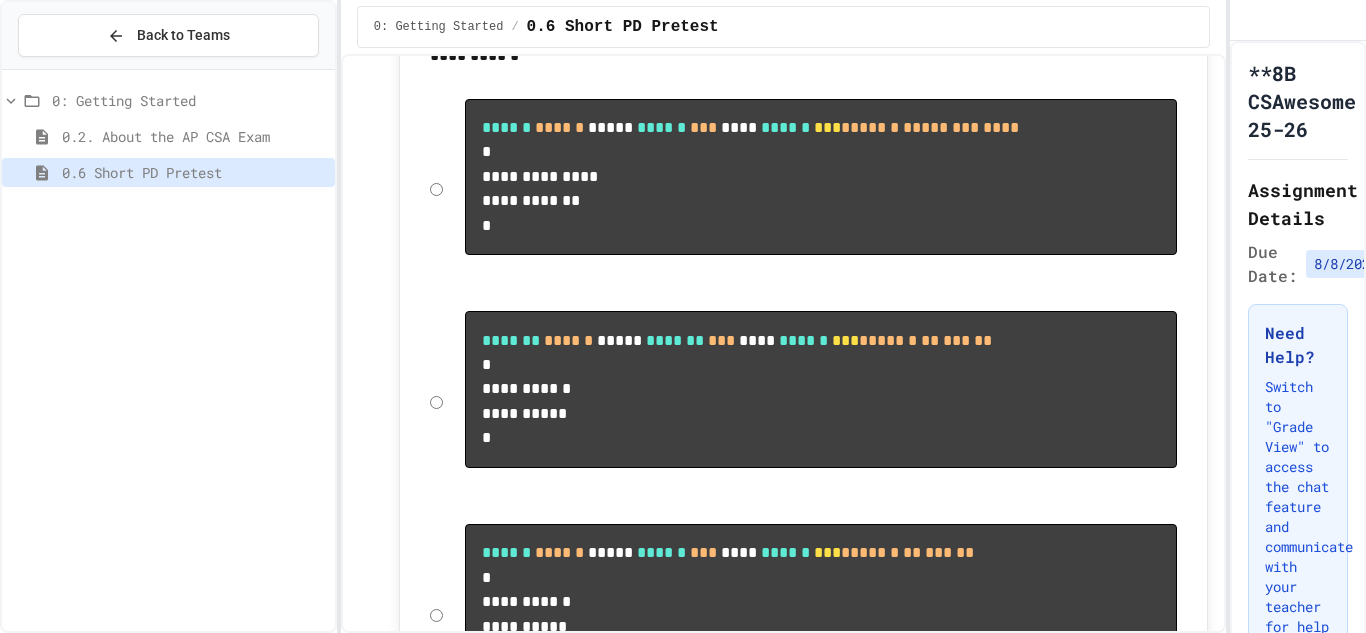 scroll, scrollTop: 9055, scrollLeft: 0, axis: vertical 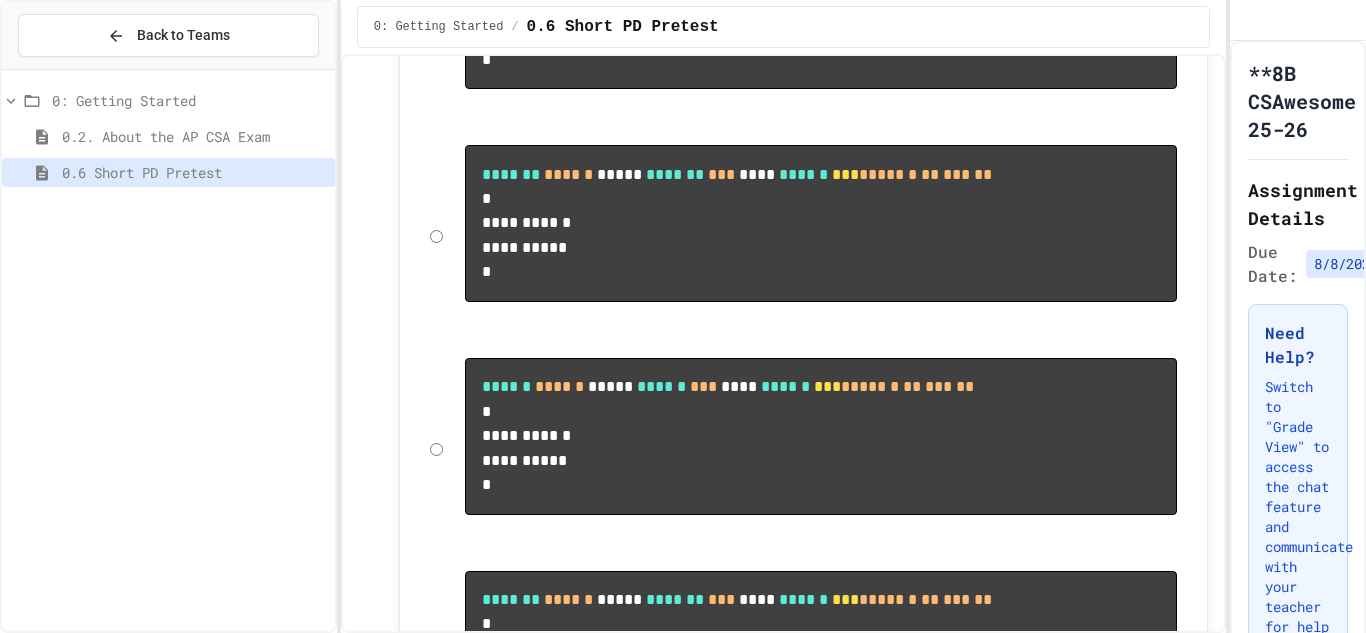 click on "**********" at bounding box center (1109, -602) 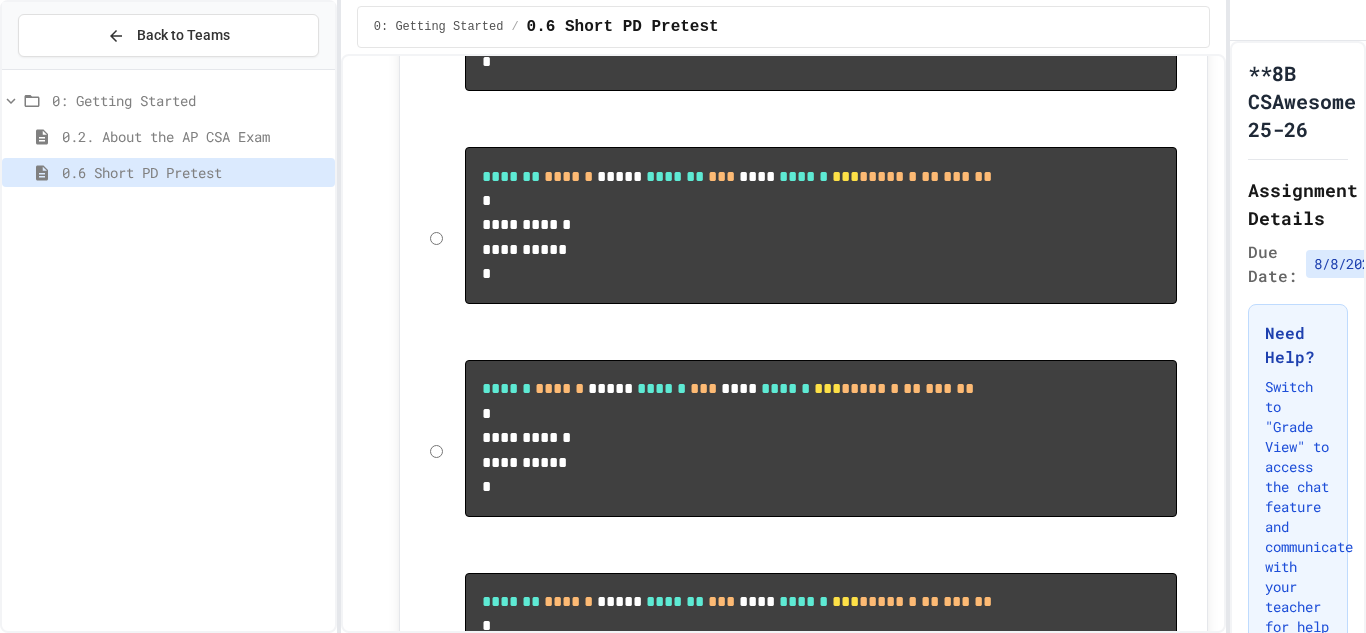 click 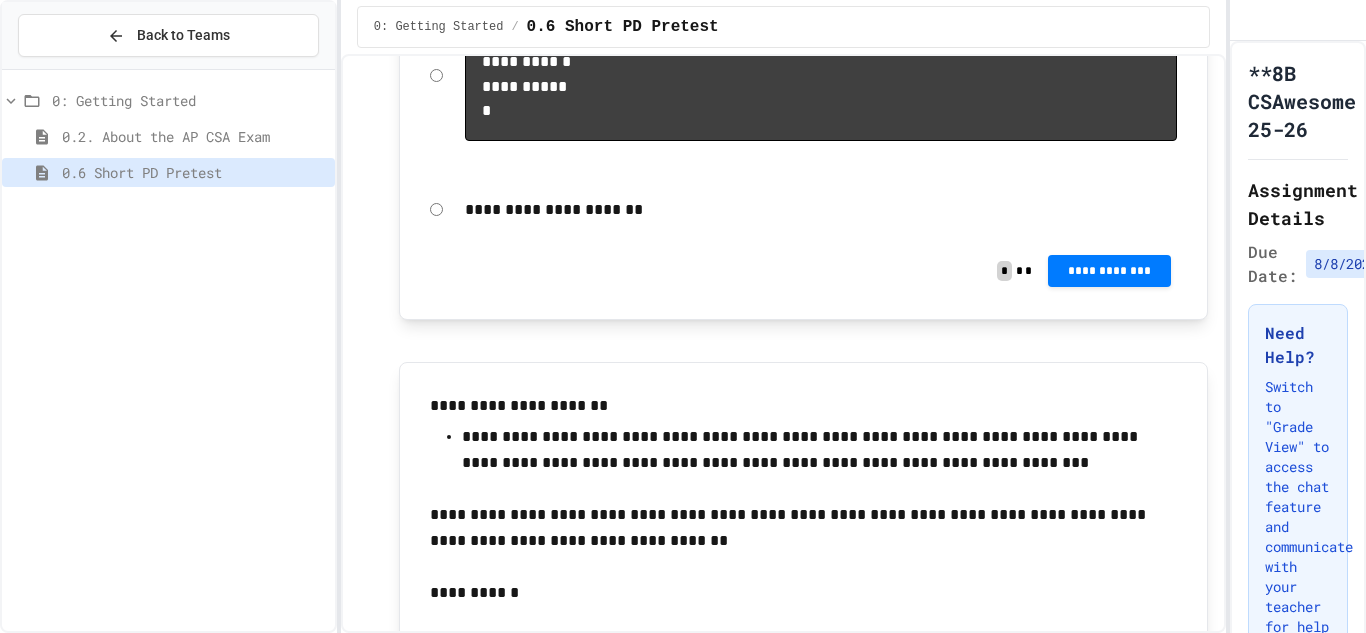 scroll, scrollTop: 10032, scrollLeft: 0, axis: vertical 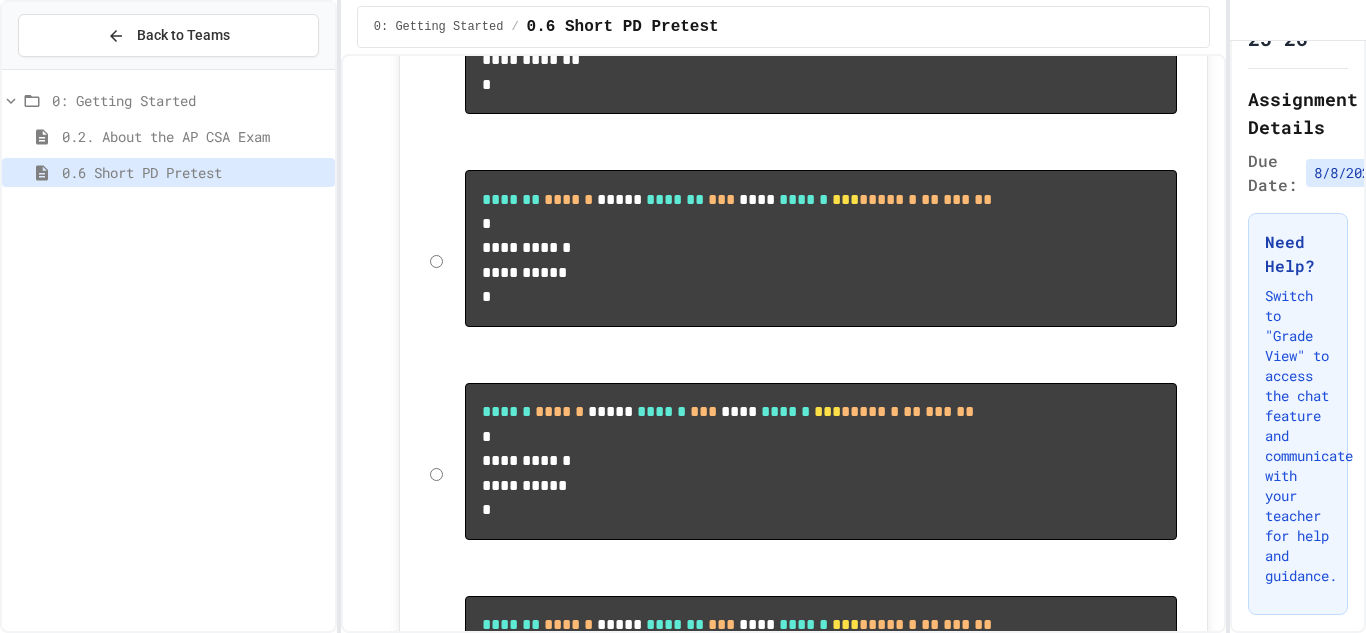 click on "****" at bounding box center (821, -694) 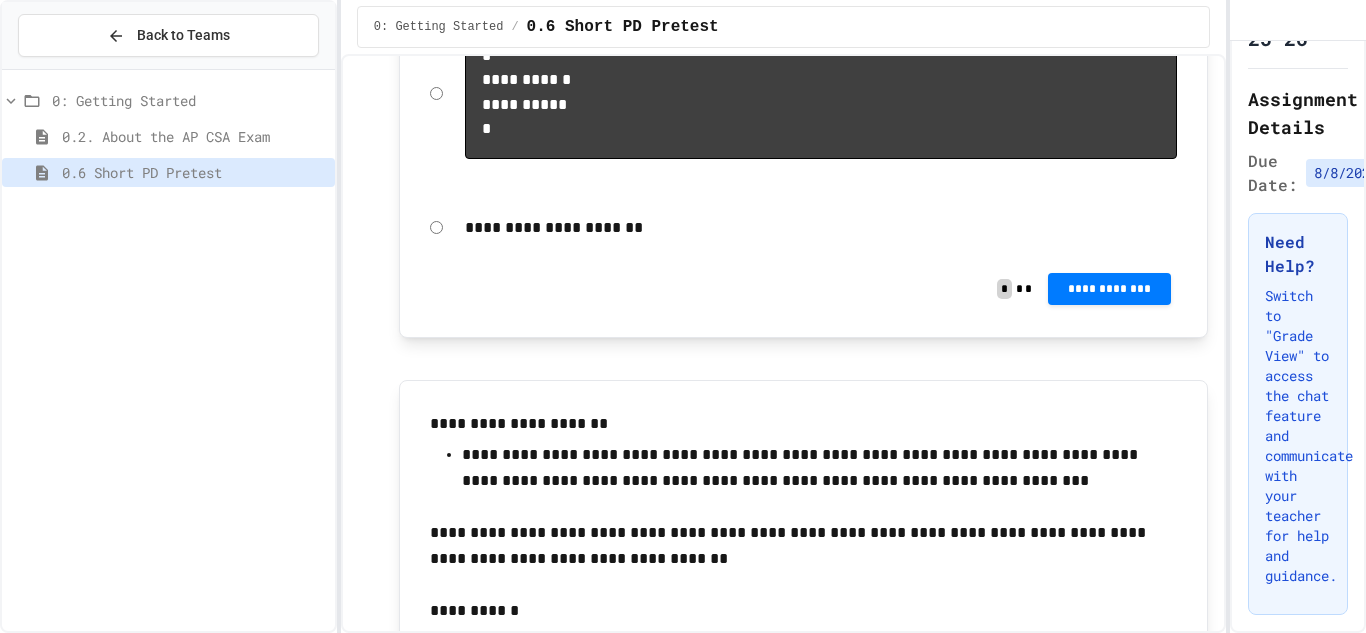 scroll, scrollTop: 10003, scrollLeft: 0, axis: vertical 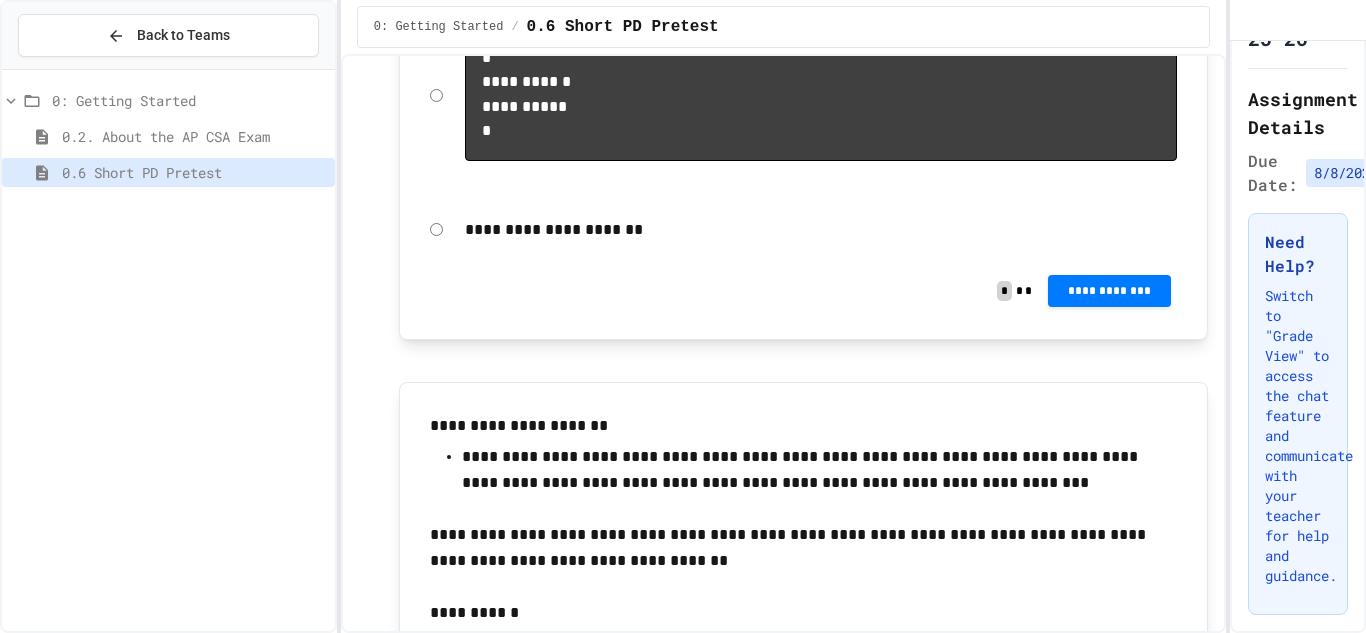 click on "**********" at bounding box center (821, -768) 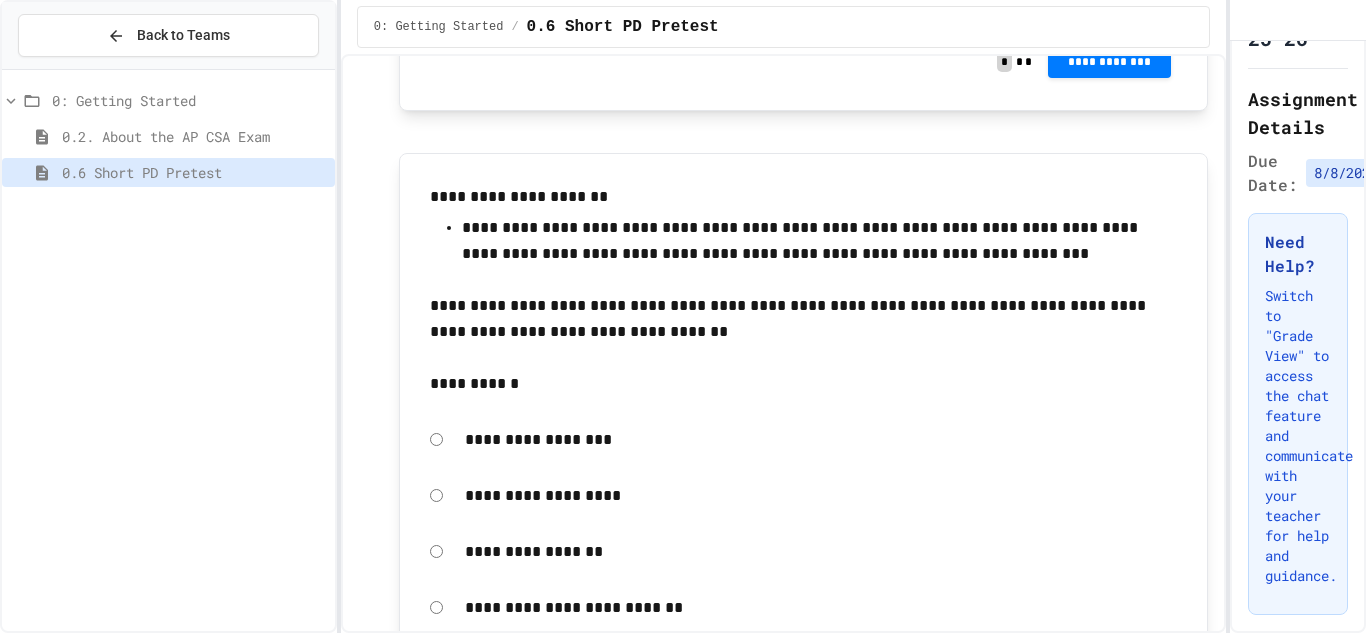 scroll, scrollTop: 10234, scrollLeft: 0, axis: vertical 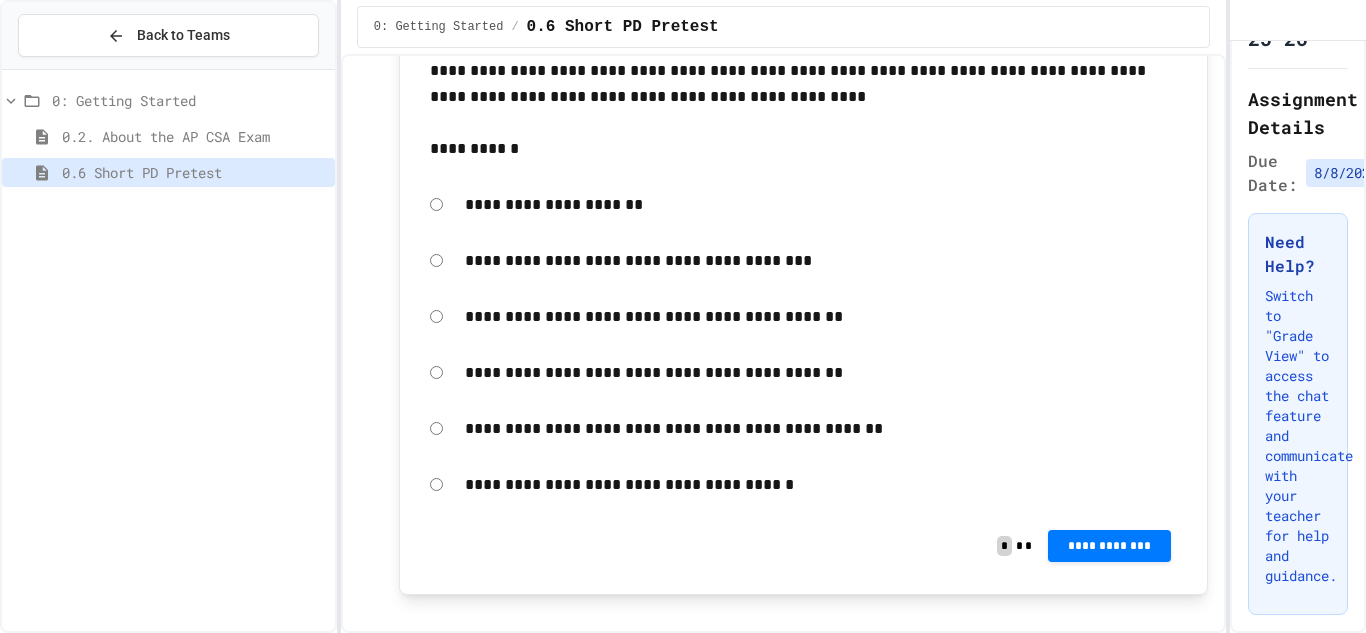 click on "**********" at bounding box center (1109, -1168) 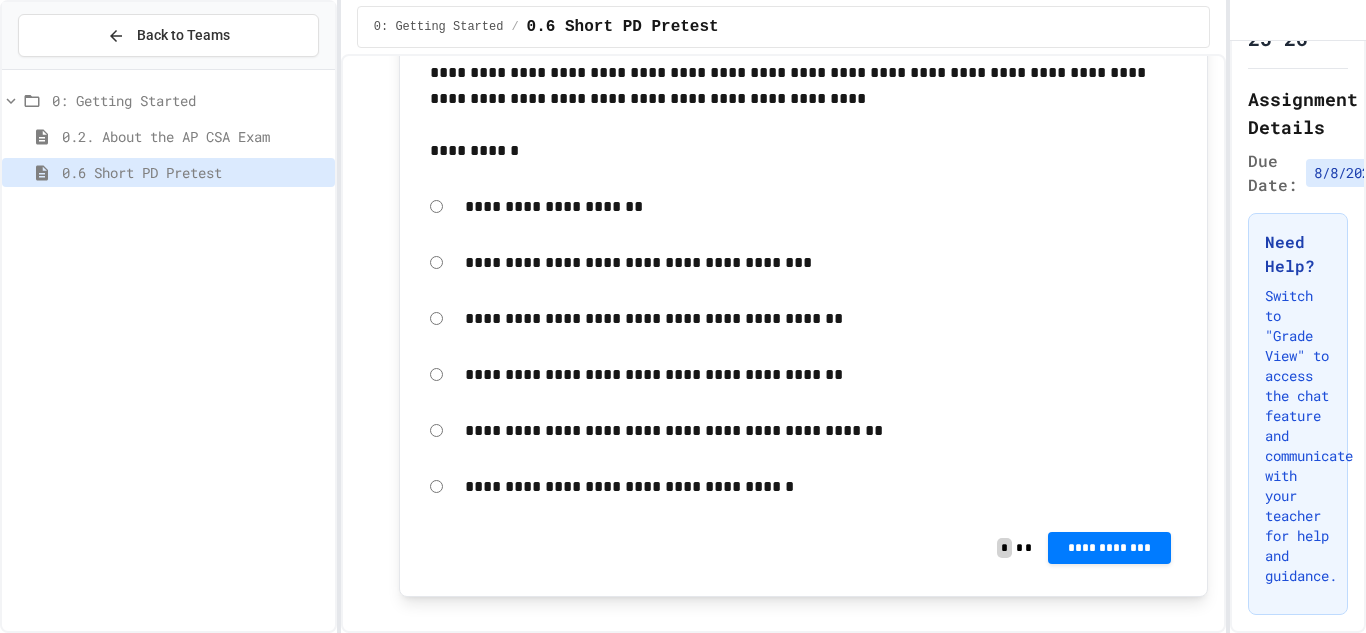 click 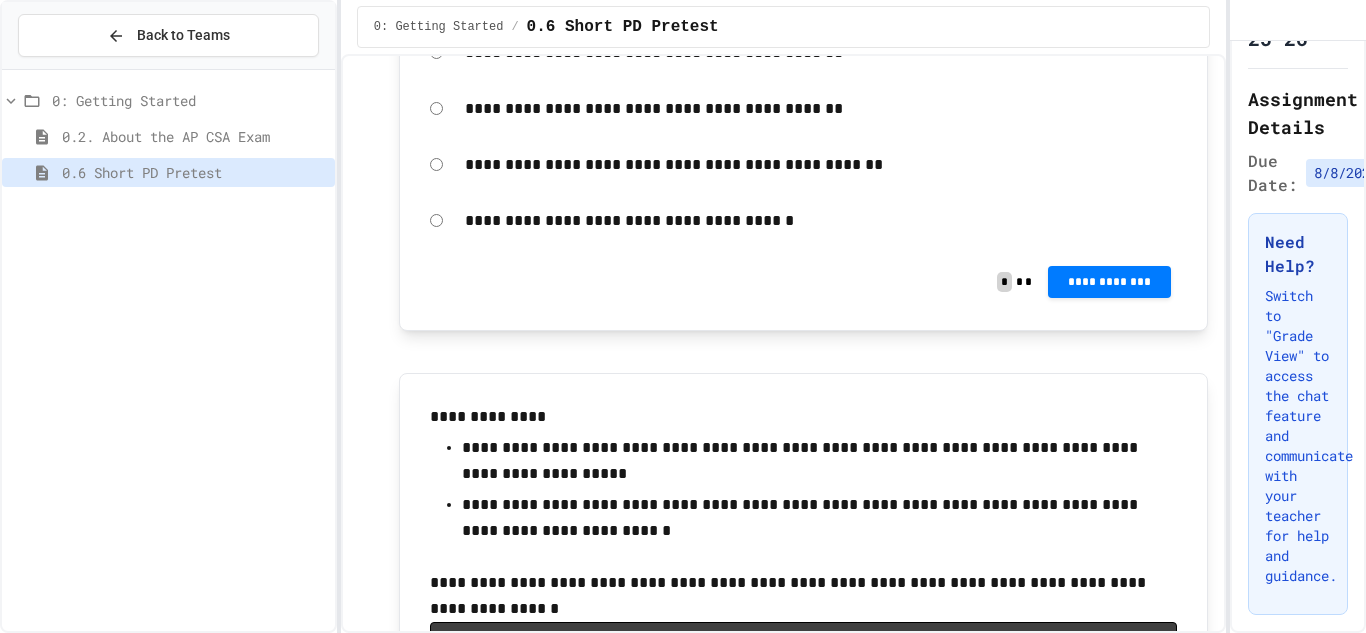 scroll, scrollTop: 11737, scrollLeft: 0, axis: vertical 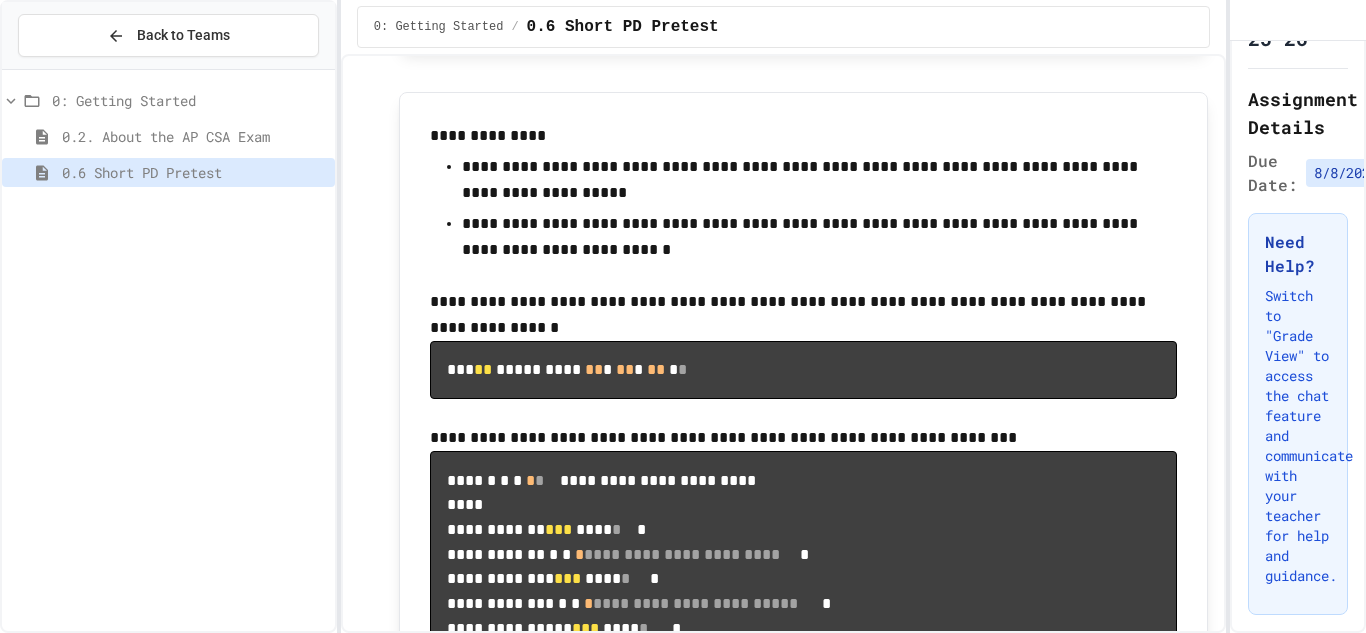 click on "**********" at bounding box center [1109, -993] 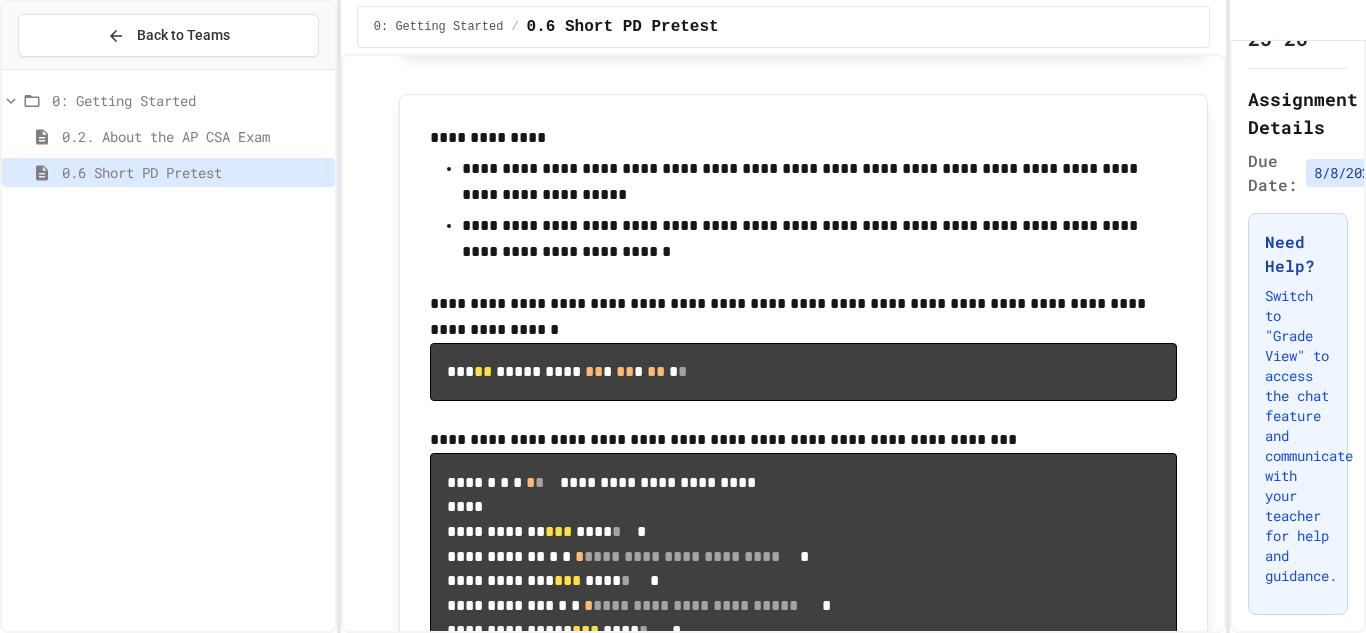 click 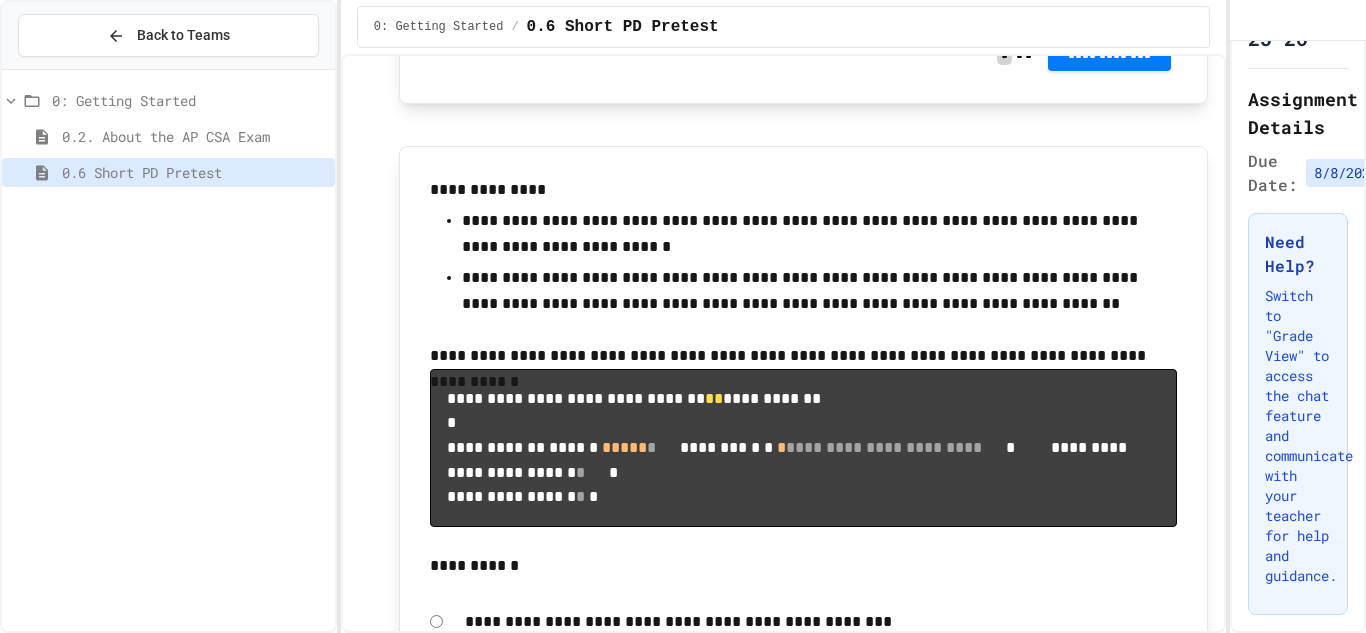 scroll, scrollTop: 13059, scrollLeft: 0, axis: vertical 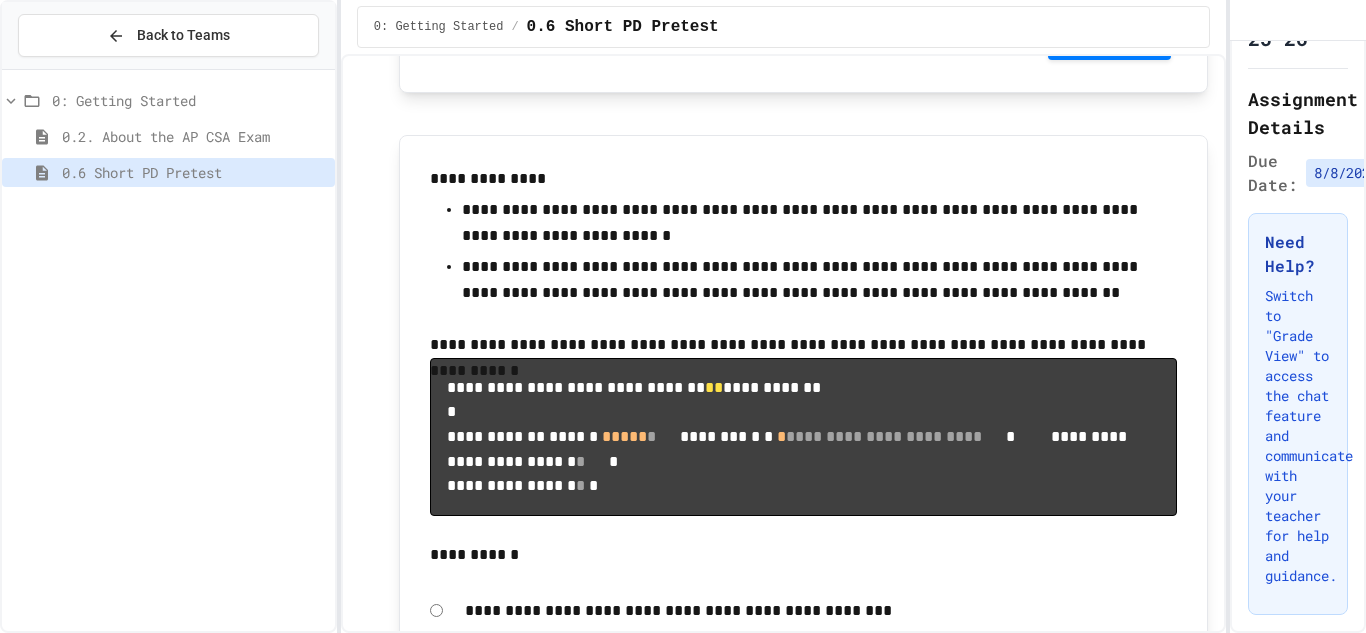 click on "**********" at bounding box center [821, -1110] 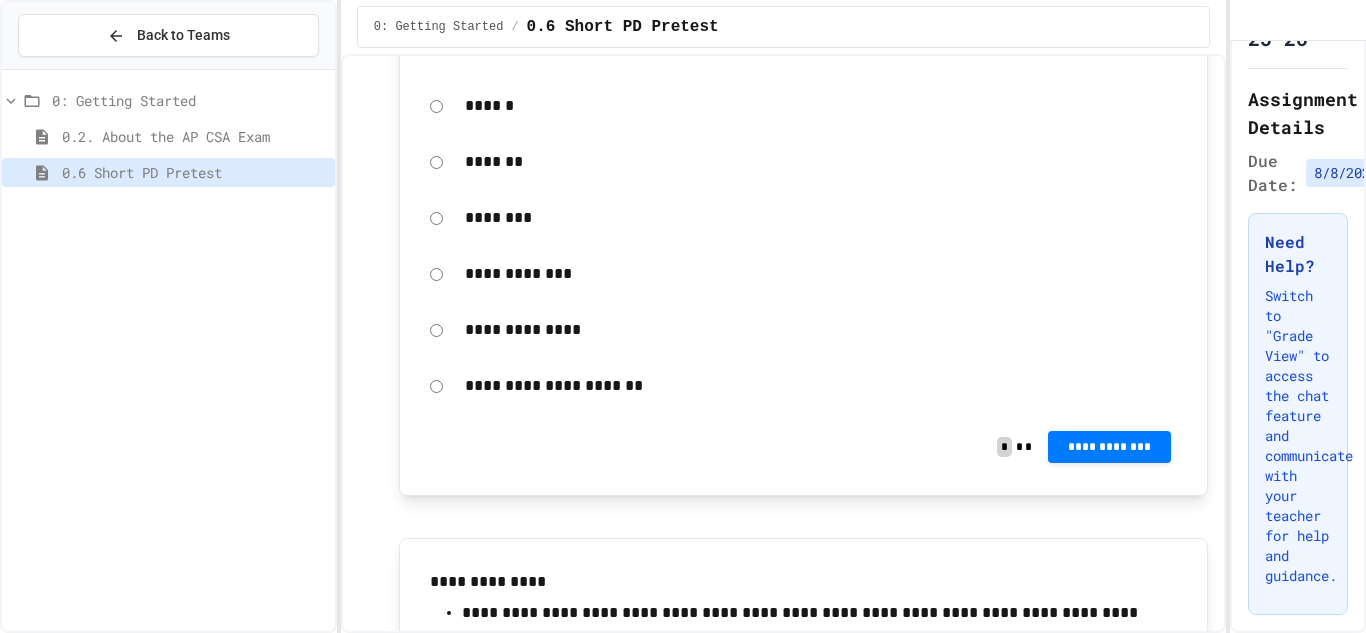 scroll, scrollTop: 13210, scrollLeft: 0, axis: vertical 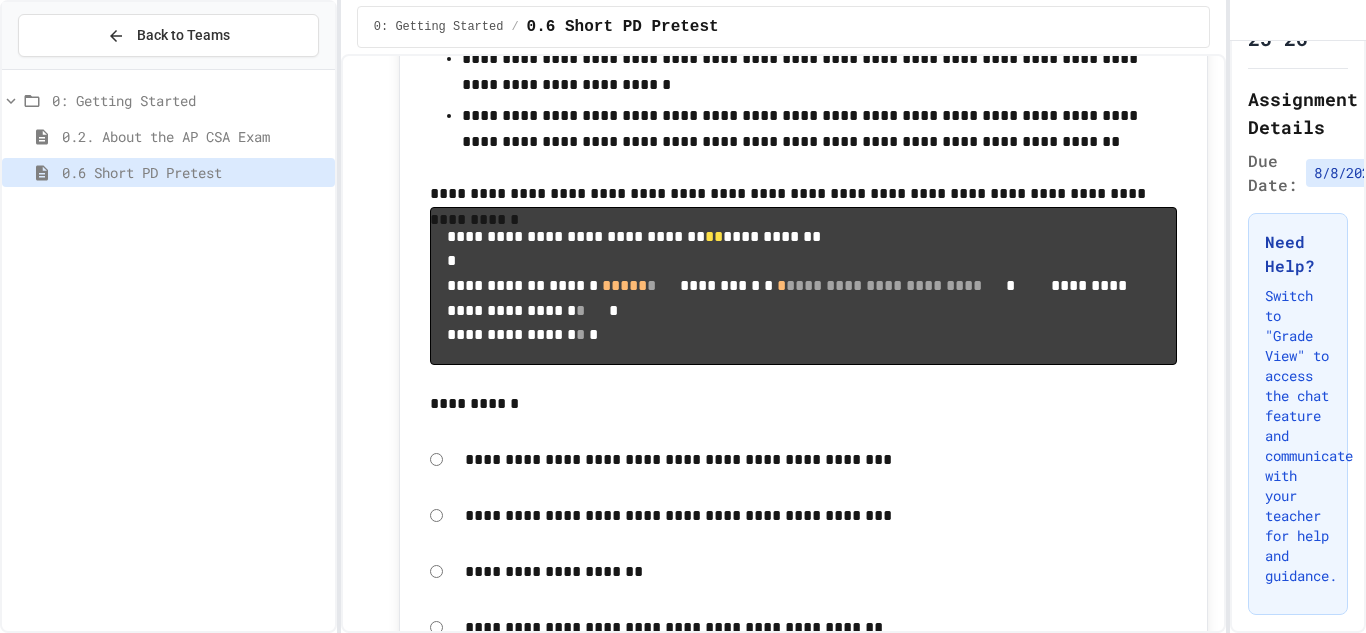 click on "**********" at bounding box center (1109, -1202) 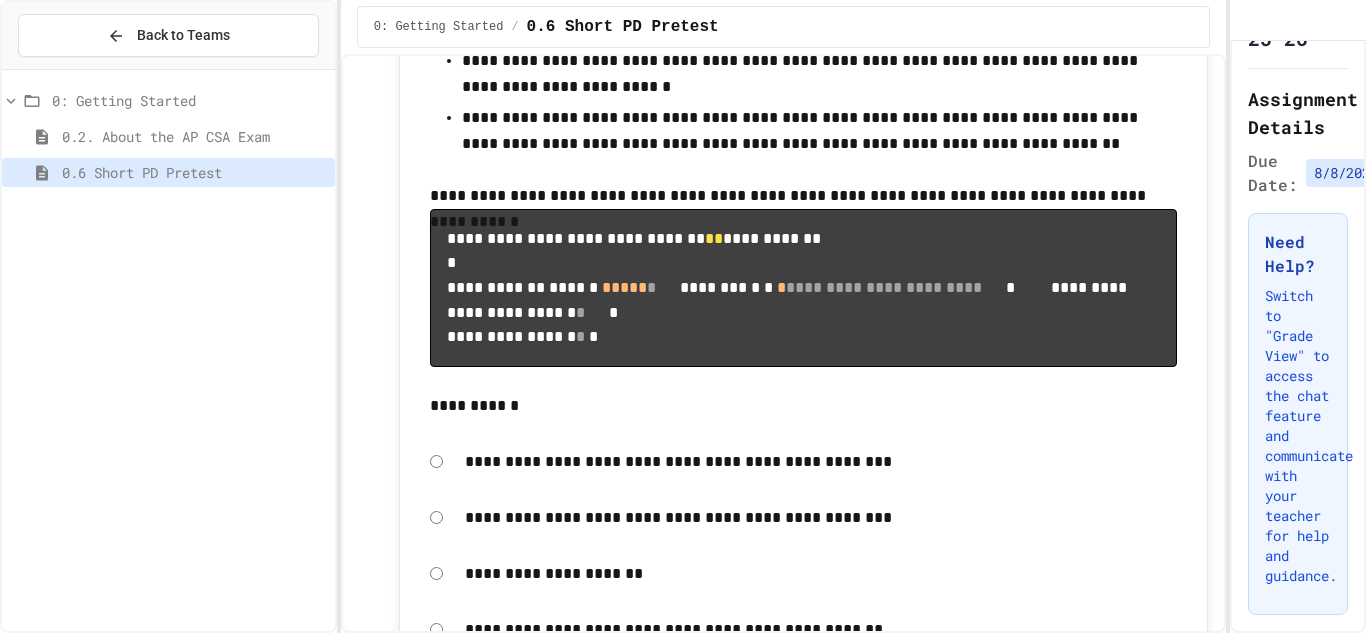 click at bounding box center (1262, 669) 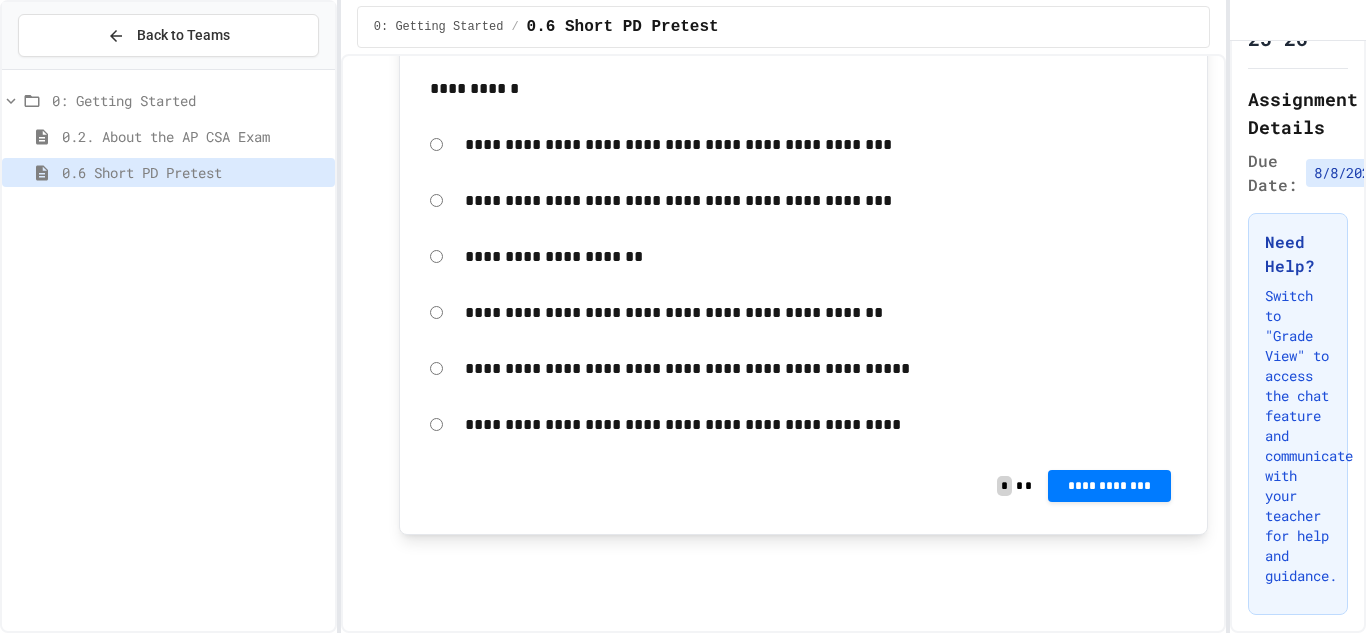 scroll, scrollTop: 14144, scrollLeft: 0, axis: vertical 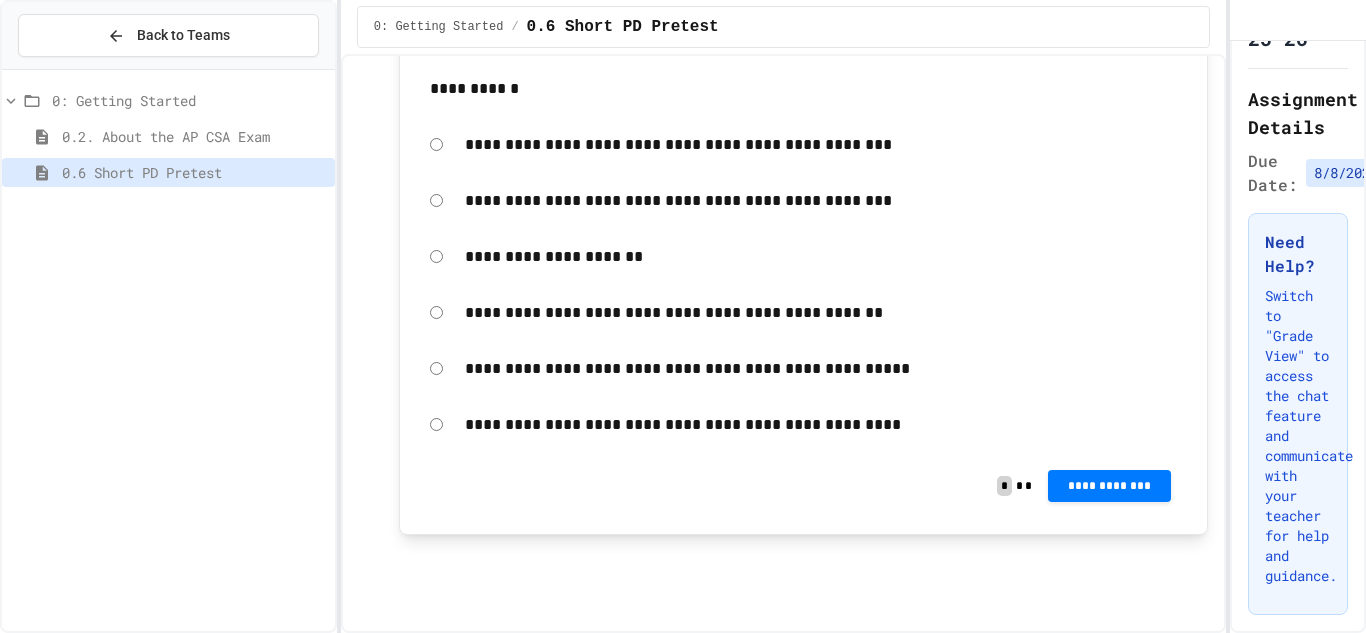 click on "**********" at bounding box center [1109, -422] 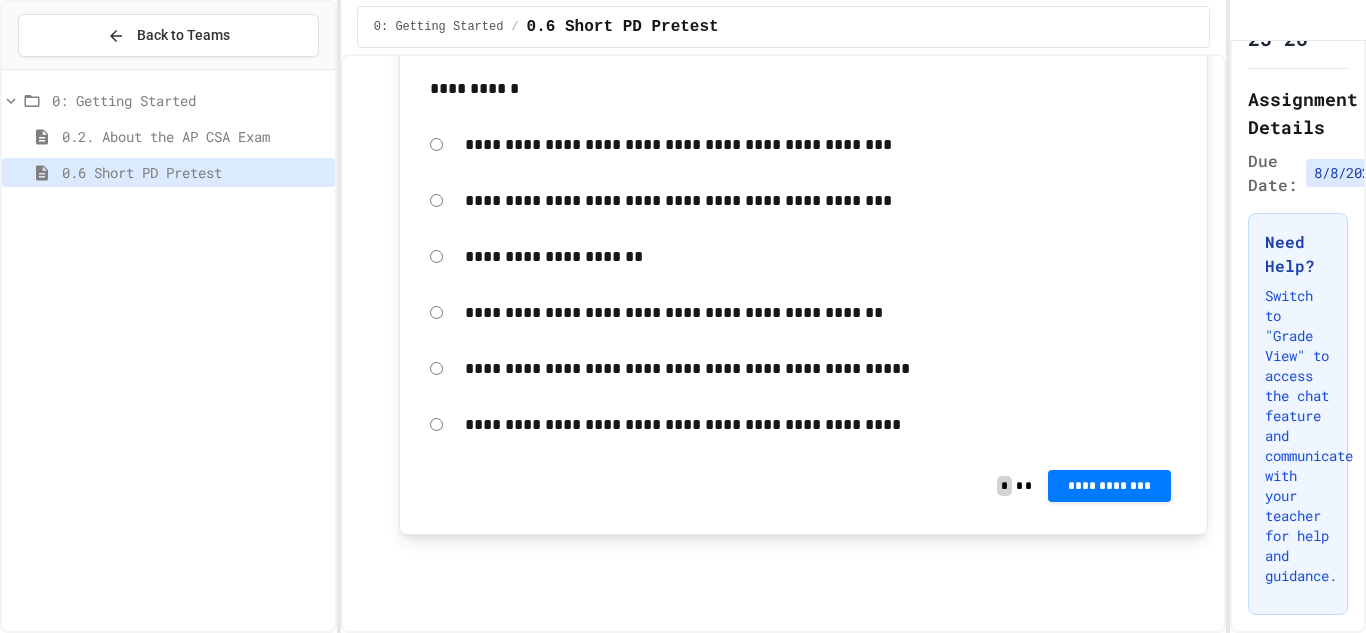 scroll, scrollTop: 15188, scrollLeft: 0, axis: vertical 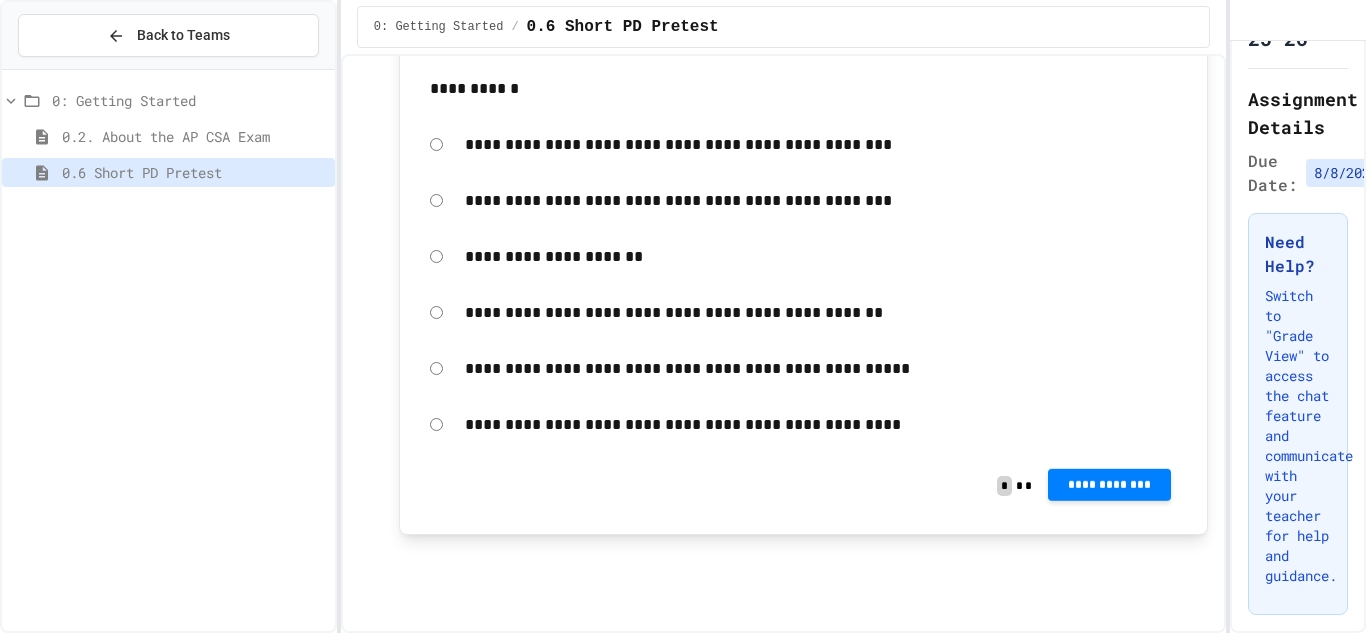 click on "**********" at bounding box center [1109, 484] 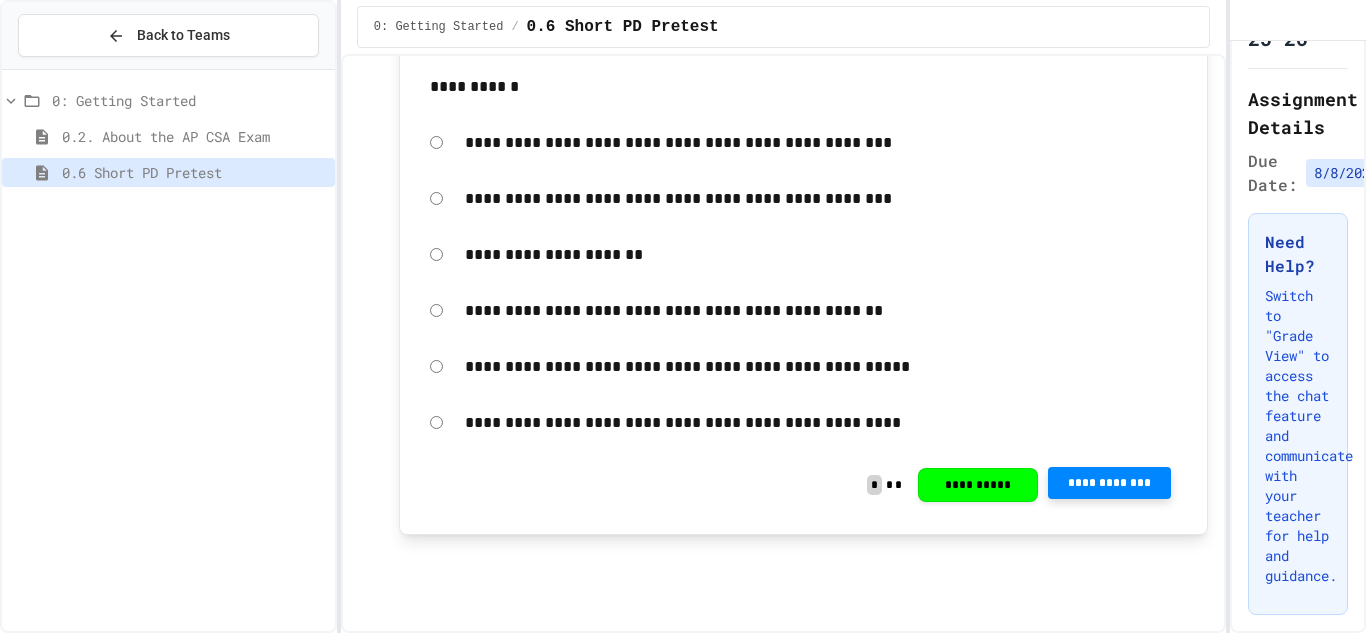 click 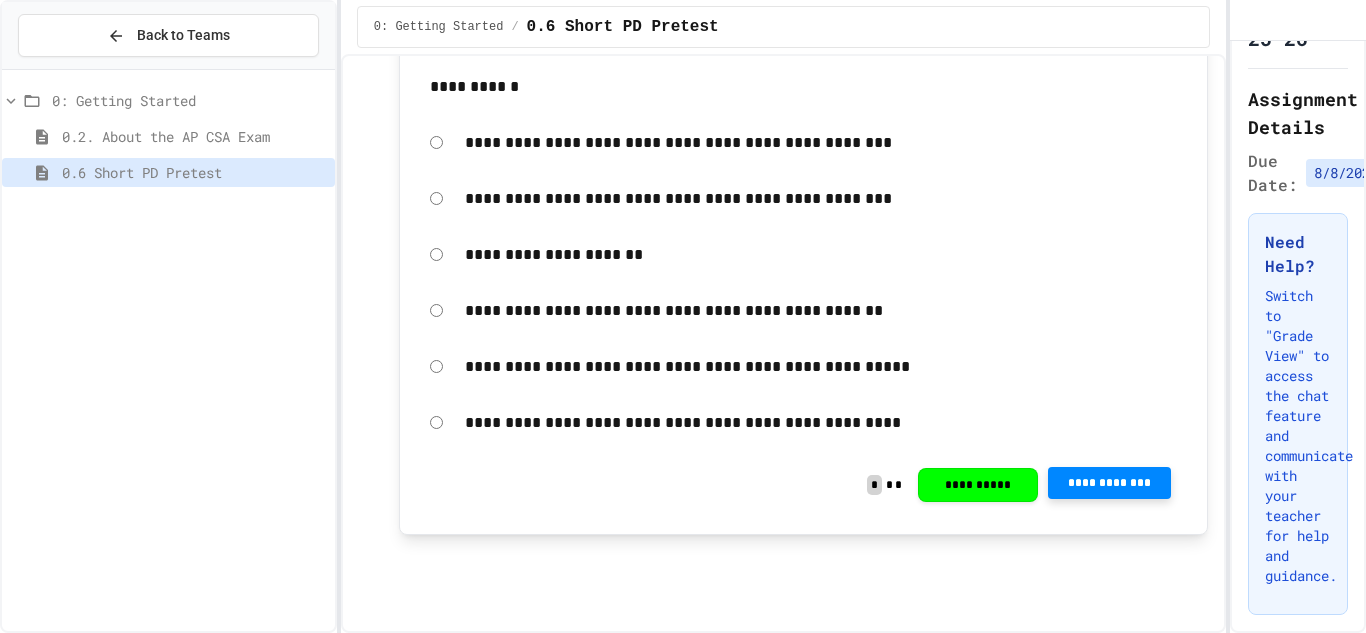 scroll, scrollTop: 15312, scrollLeft: 0, axis: vertical 